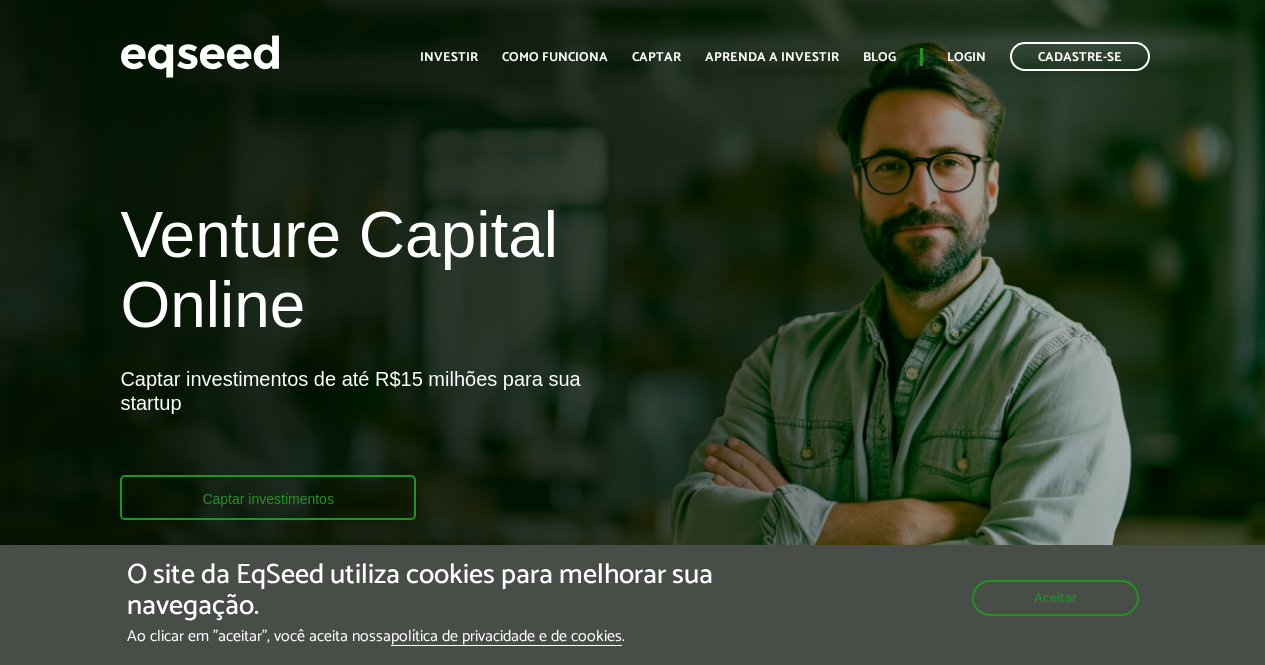 scroll, scrollTop: 0, scrollLeft: 0, axis: both 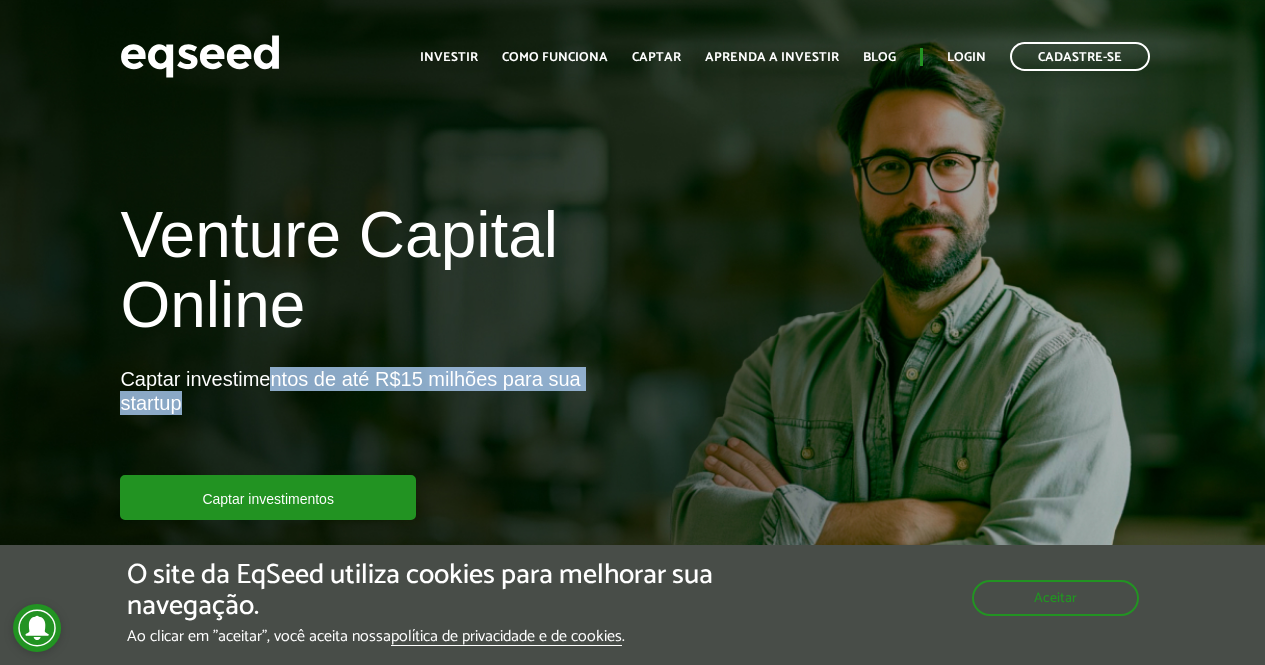 drag, startPoint x: 301, startPoint y: 369, endPoint x: 385, endPoint y: 411, distance: 93.914856 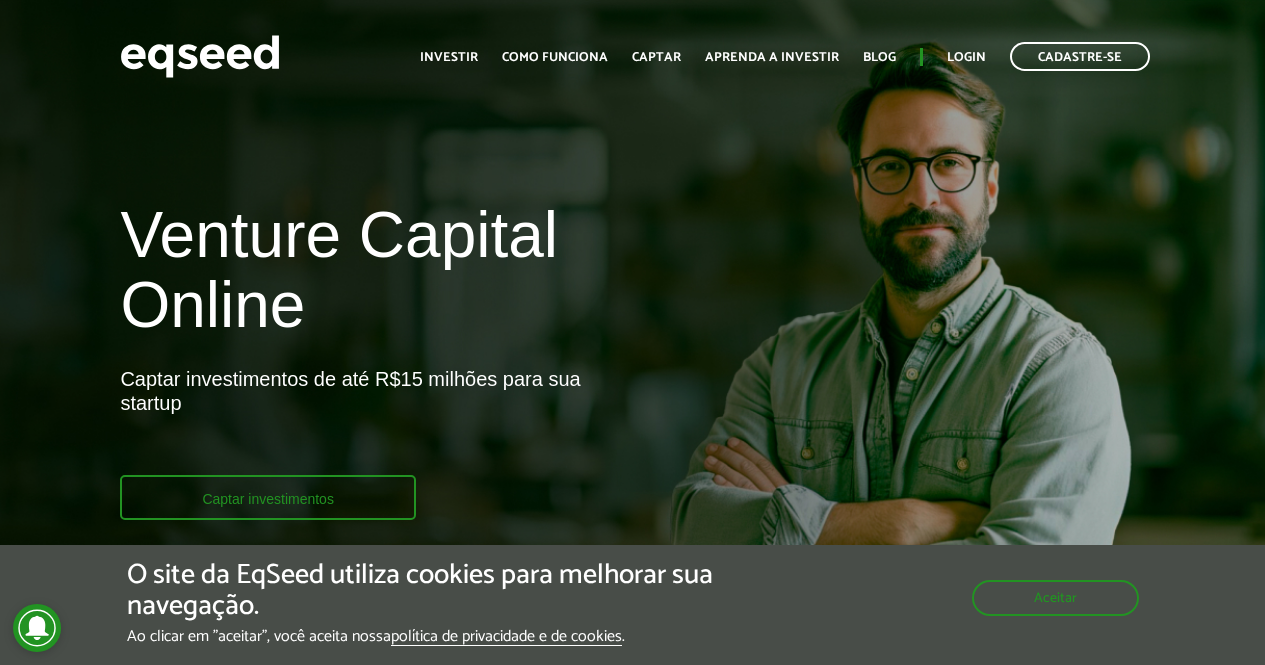 click on "Captar investimentos" at bounding box center [268, 497] 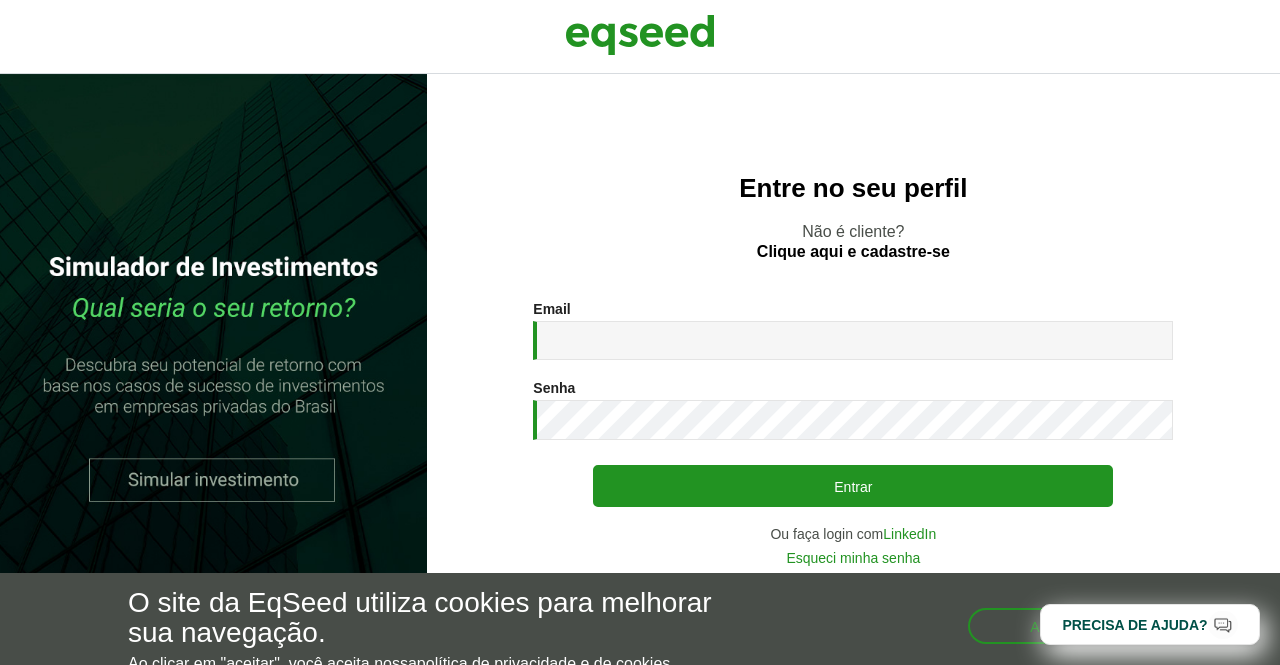 scroll, scrollTop: 0, scrollLeft: 0, axis: both 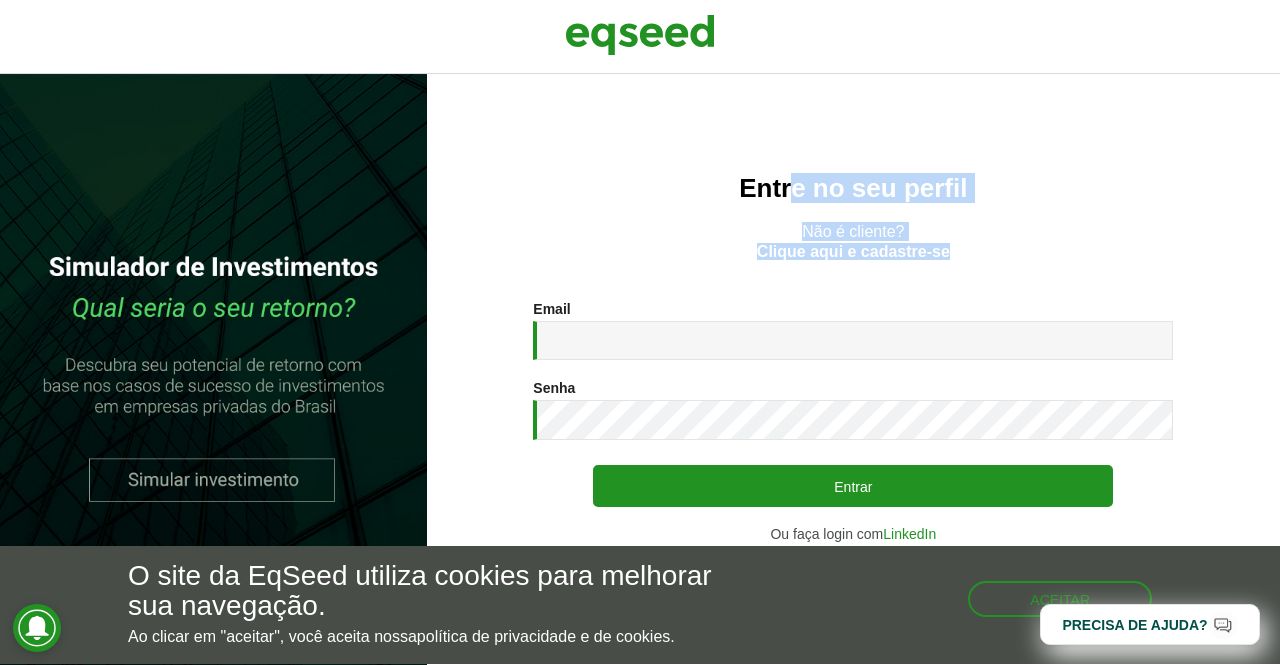 drag, startPoint x: 798, startPoint y: 175, endPoint x: 958, endPoint y: 245, distance: 174.64249 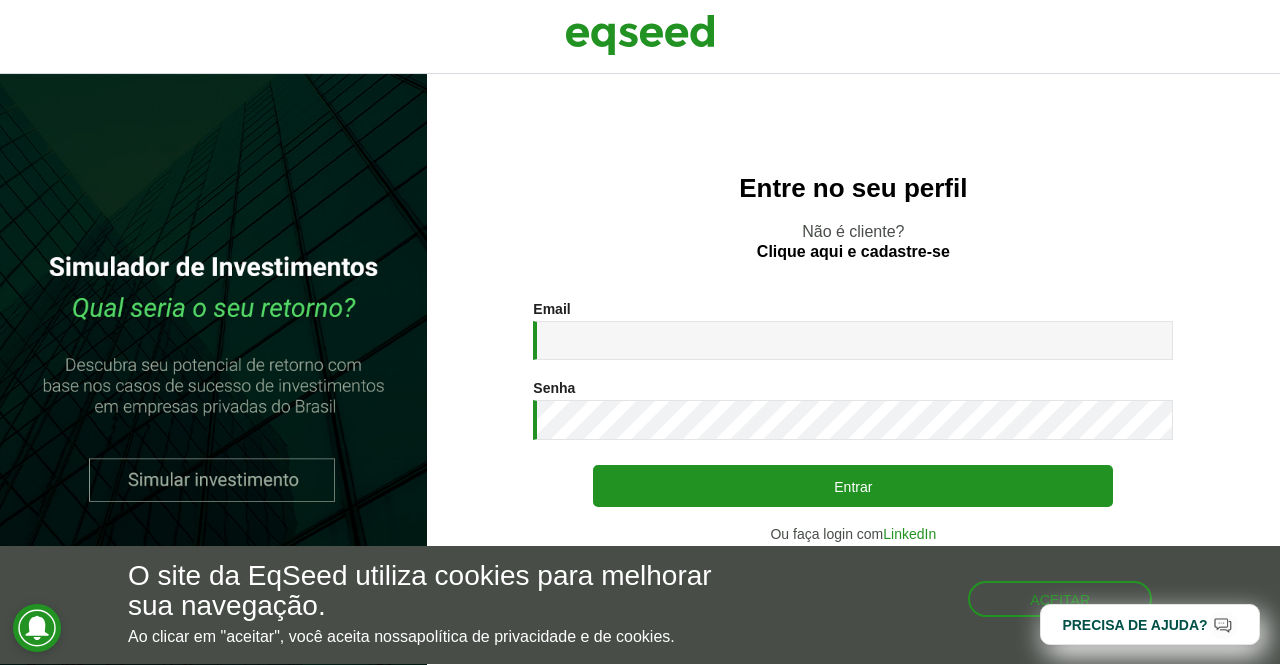 click on "Não é cliente? Clique aqui e cadastre-se" at bounding box center (853, 241) 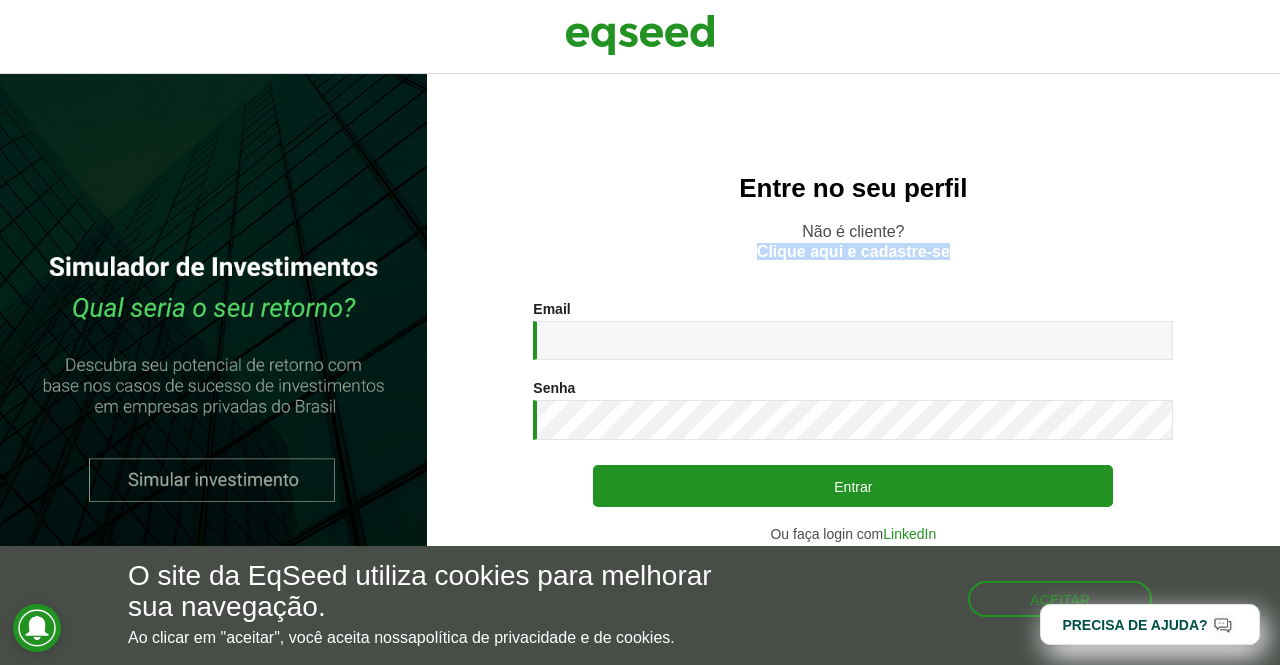 drag, startPoint x: 940, startPoint y: 253, endPoint x: 726, endPoint y: 276, distance: 215.23244 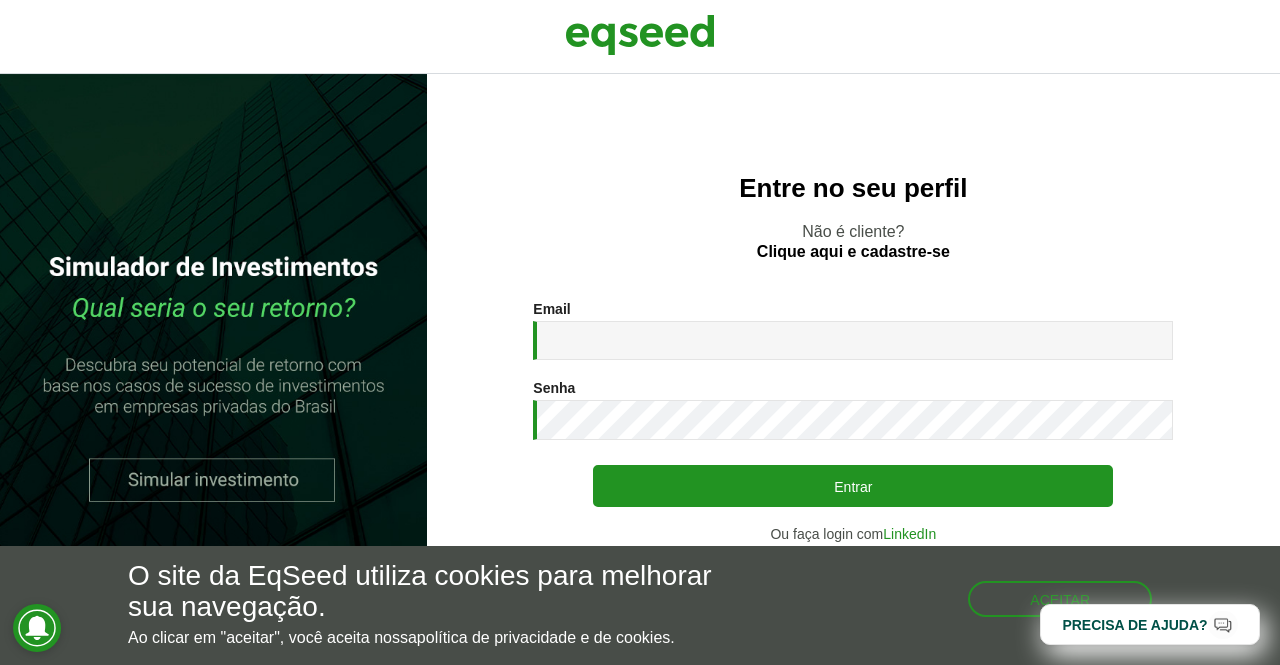 click on "Entre no seu perfil        Não é cliente? Clique aqui e cadastre-se
Email  *
Digite seu endereço de e-mail.   Senha  *
Digite a senha que será usada em conjunto com seu e-mail.
Entrar
Ou faça login com  LinkedIn Esqueci minha senha
Não possui conta? Clique para cadastrar.
Voltar" at bounding box center [853, 369] 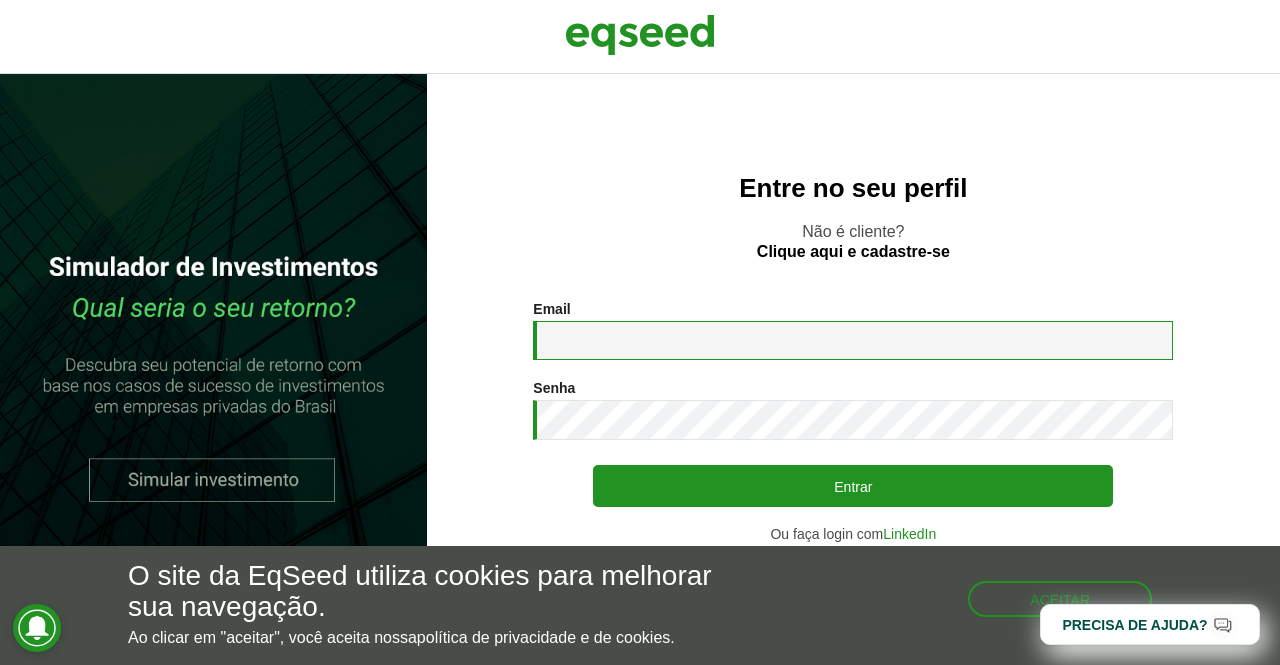 click on "Email  *" at bounding box center (853, 340) 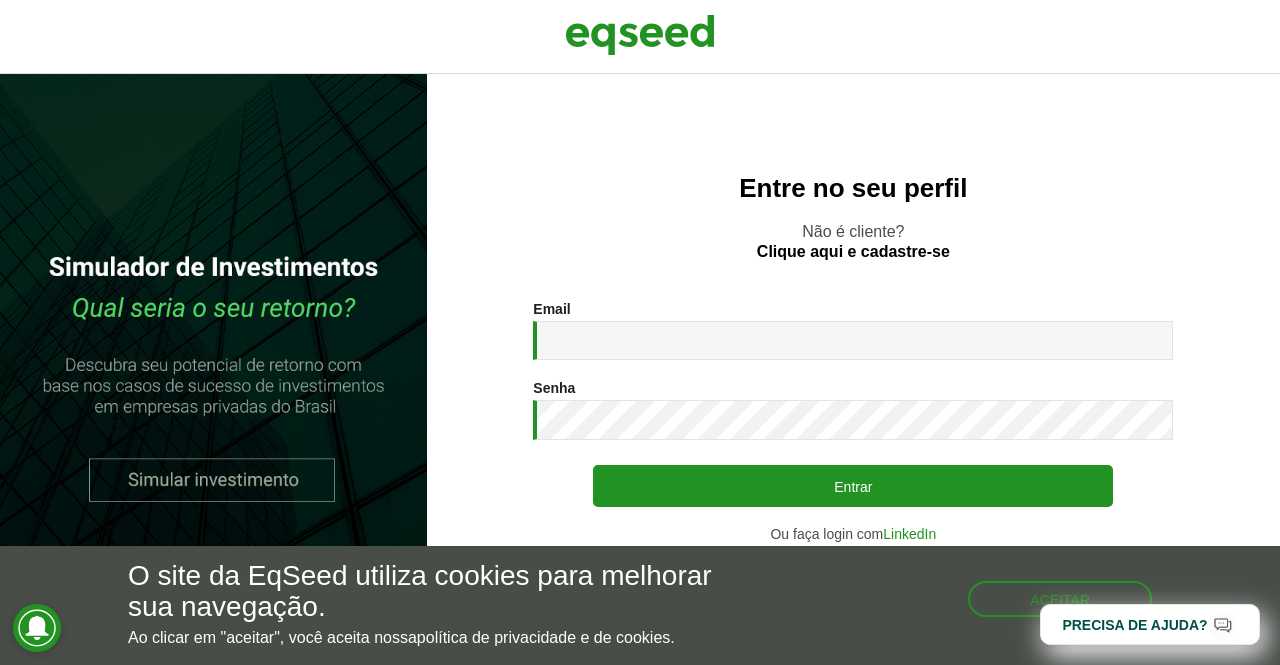 click on "Entre no seu perfil        Não é cliente? Clique aqui e cadastre-se
Email  *
Digite seu endereço de e-mail.   Senha  *
Digite a senha que será usada em conjunto com seu e-mail.
Entrar
Ou faça login com  LinkedIn Esqueci minha senha
Não possui conta? Clique para cadastrar.
Voltar" at bounding box center (853, 369) 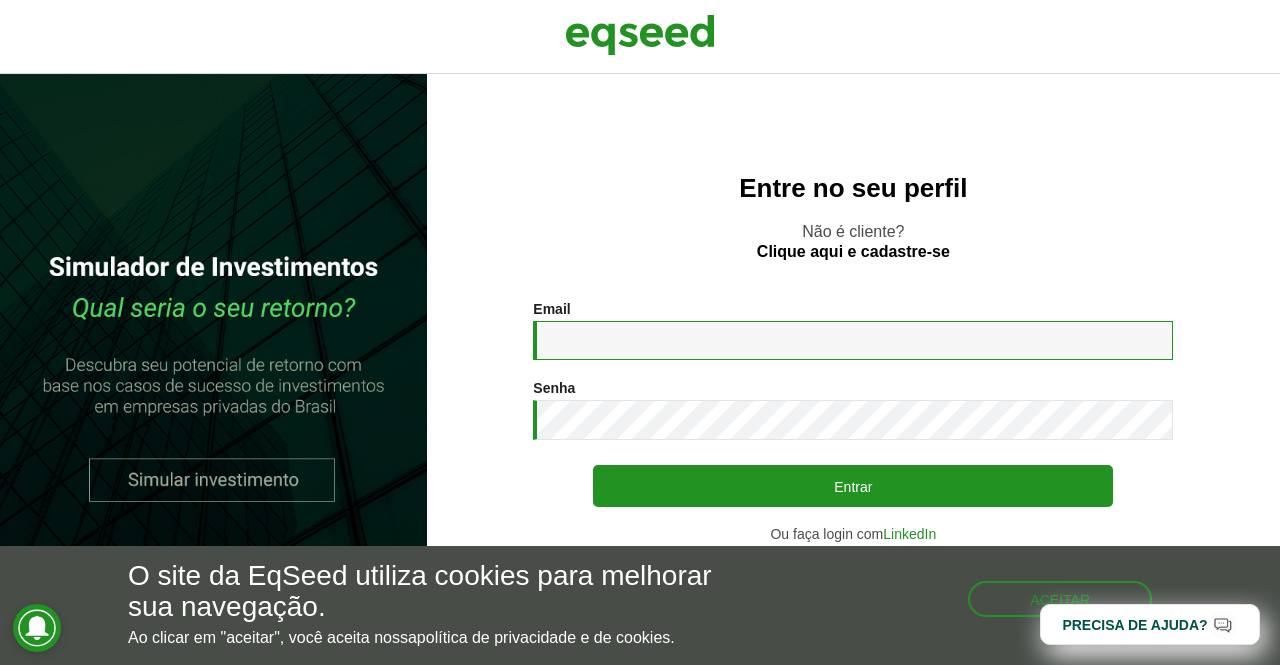 click on "Email  *" at bounding box center [853, 340] 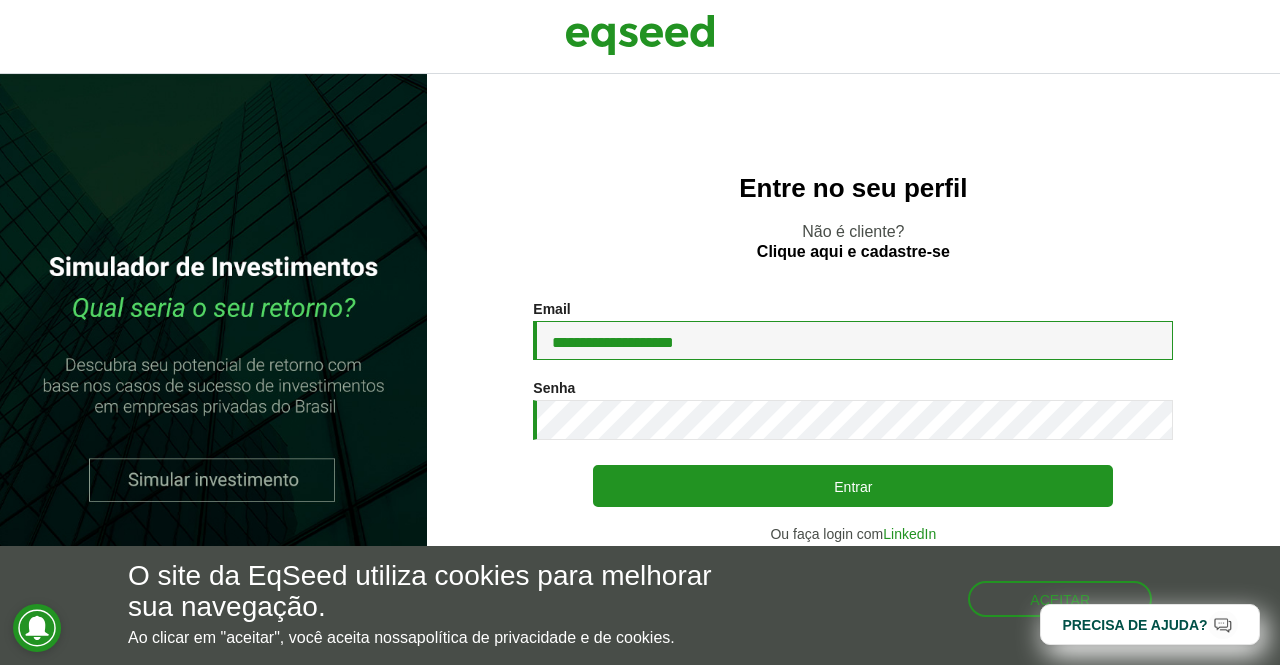 type on "**********" 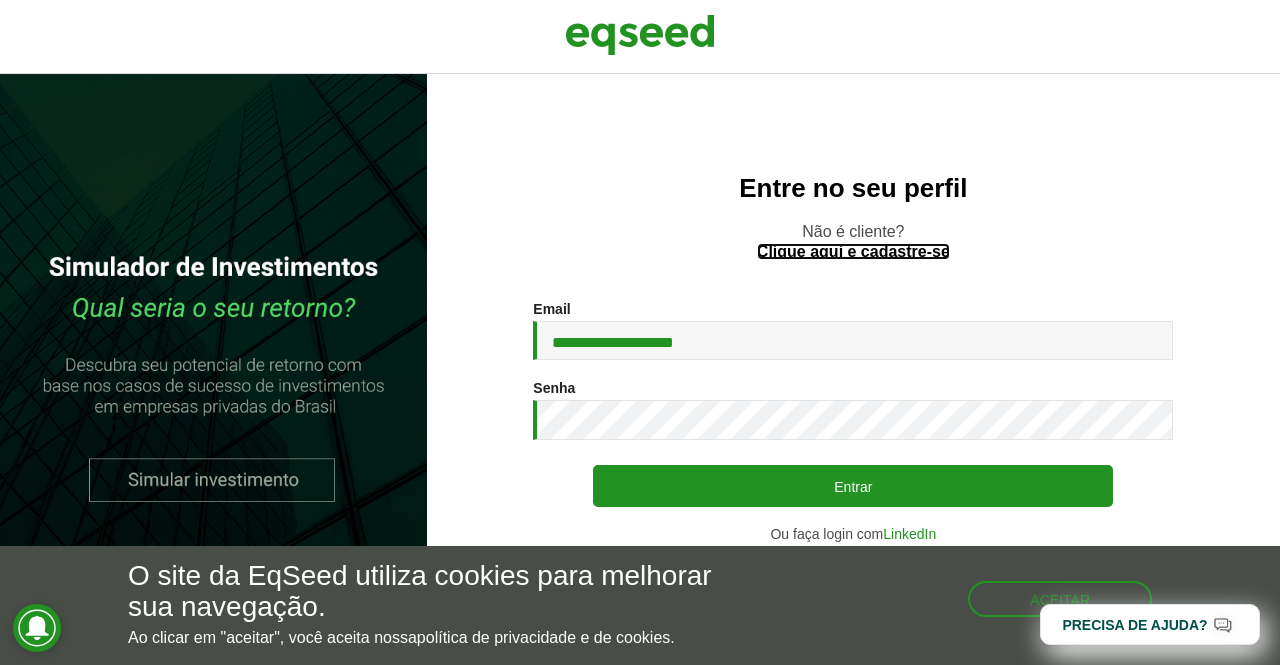 click on "Clique aqui e cadastre-se" at bounding box center [853, 252] 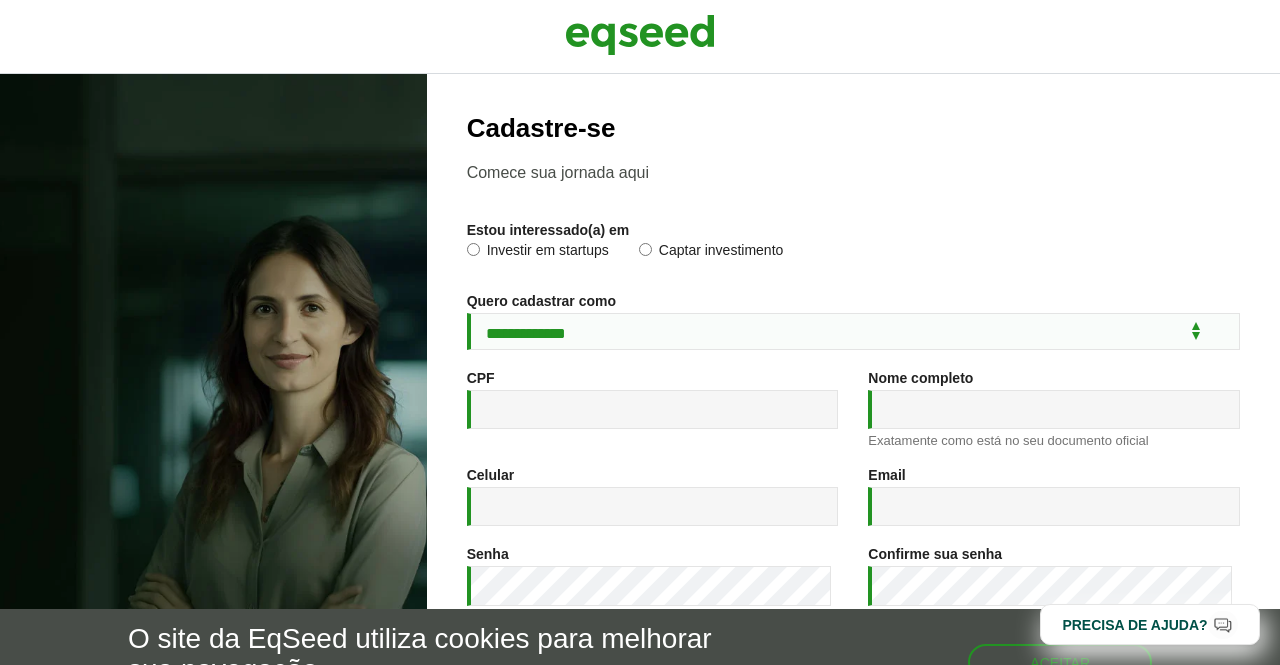 scroll, scrollTop: 0, scrollLeft: 0, axis: both 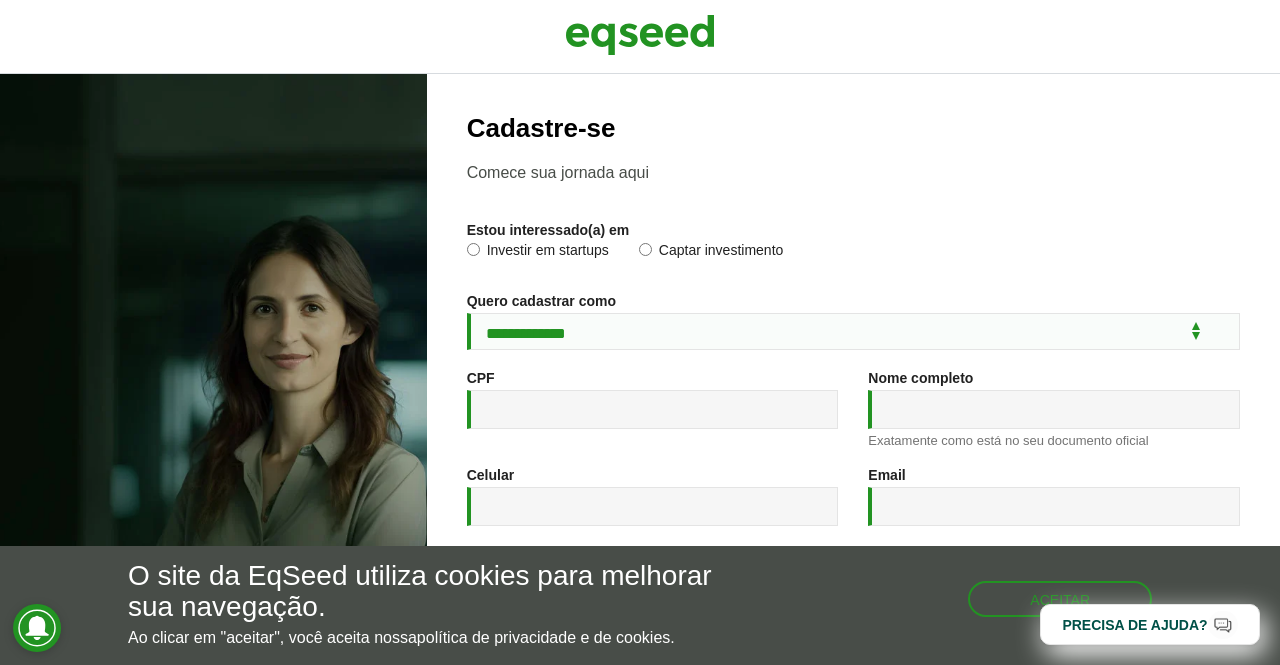 click on "Captar investimento" at bounding box center (711, 253) 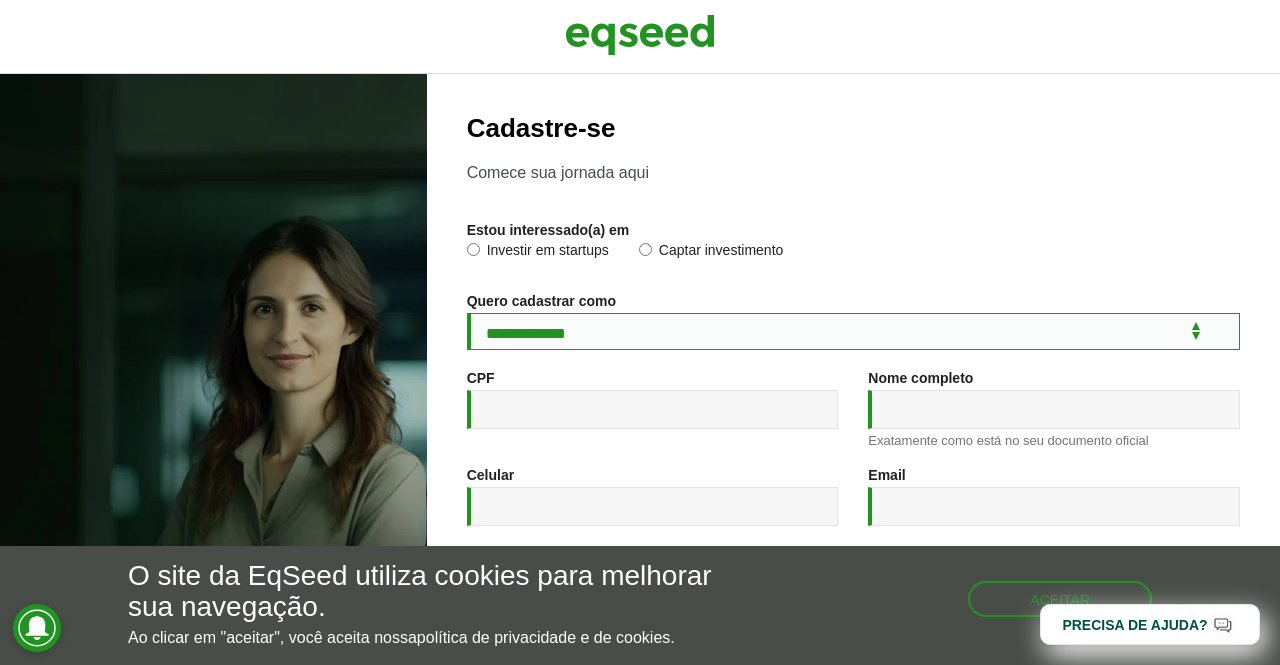 click on "**********" at bounding box center [853, 331] 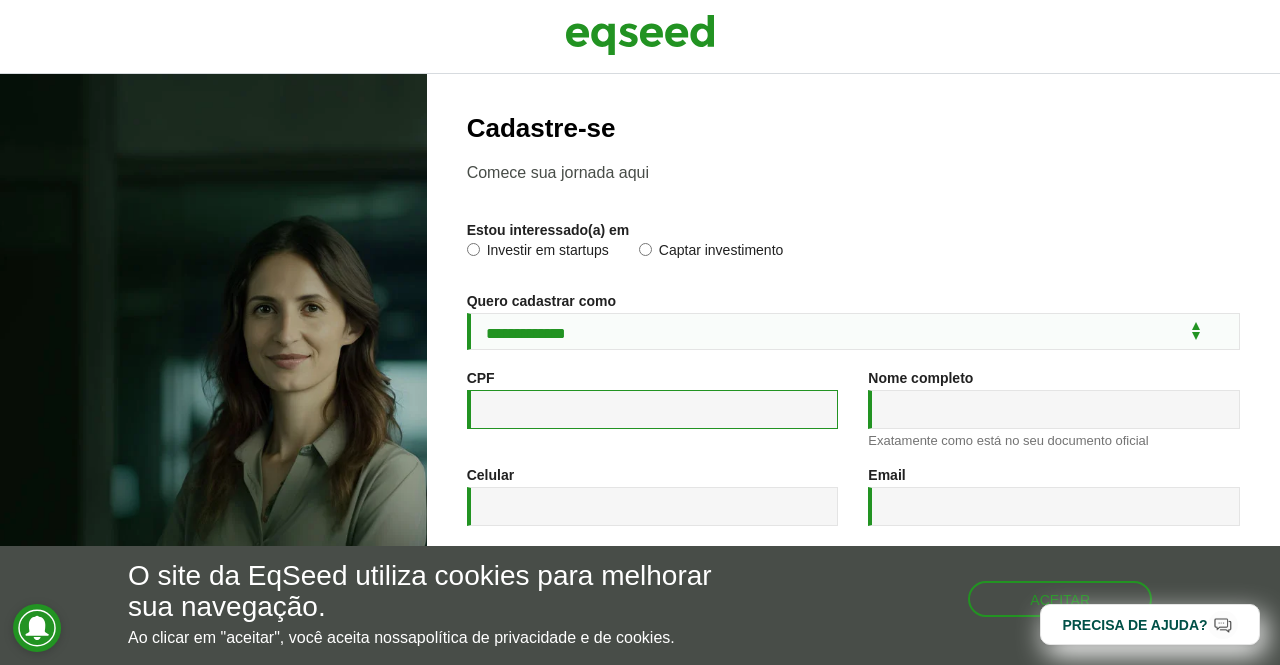 click on "CPF  *" at bounding box center [653, 409] 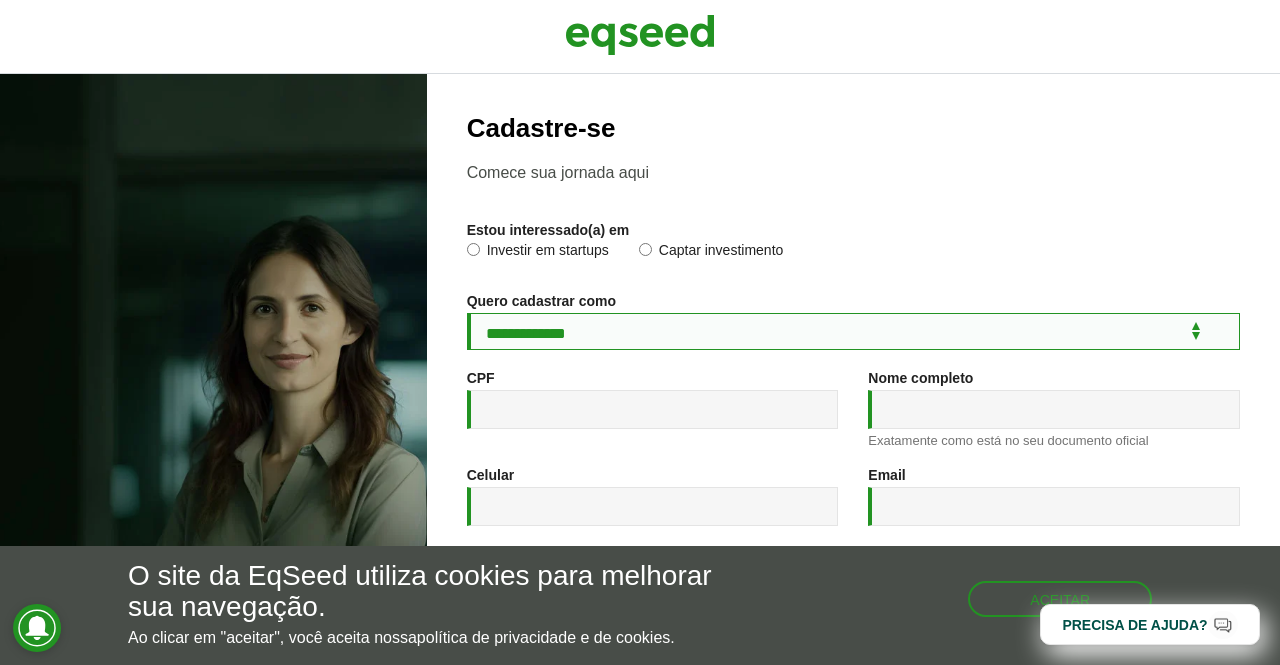 click on "**********" at bounding box center (853, 331) 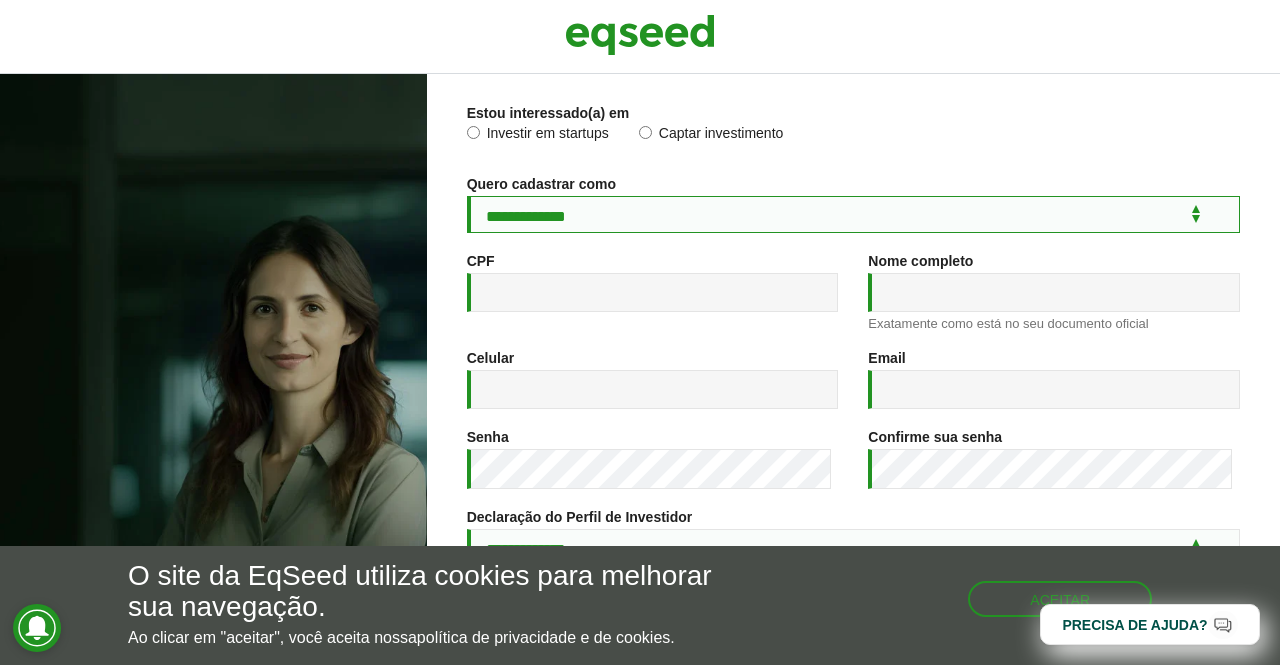 scroll, scrollTop: 125, scrollLeft: 0, axis: vertical 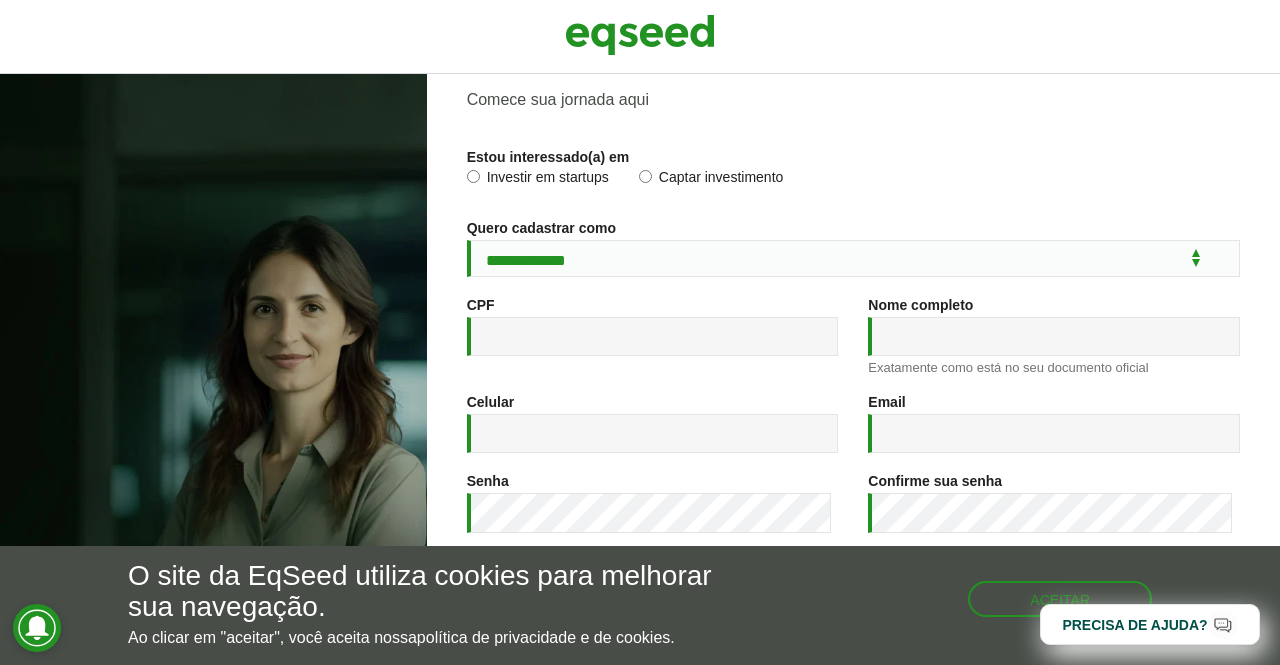 click on "Nome completo  *
Exatamente como está no seu documento oficial" at bounding box center (1054, 335) 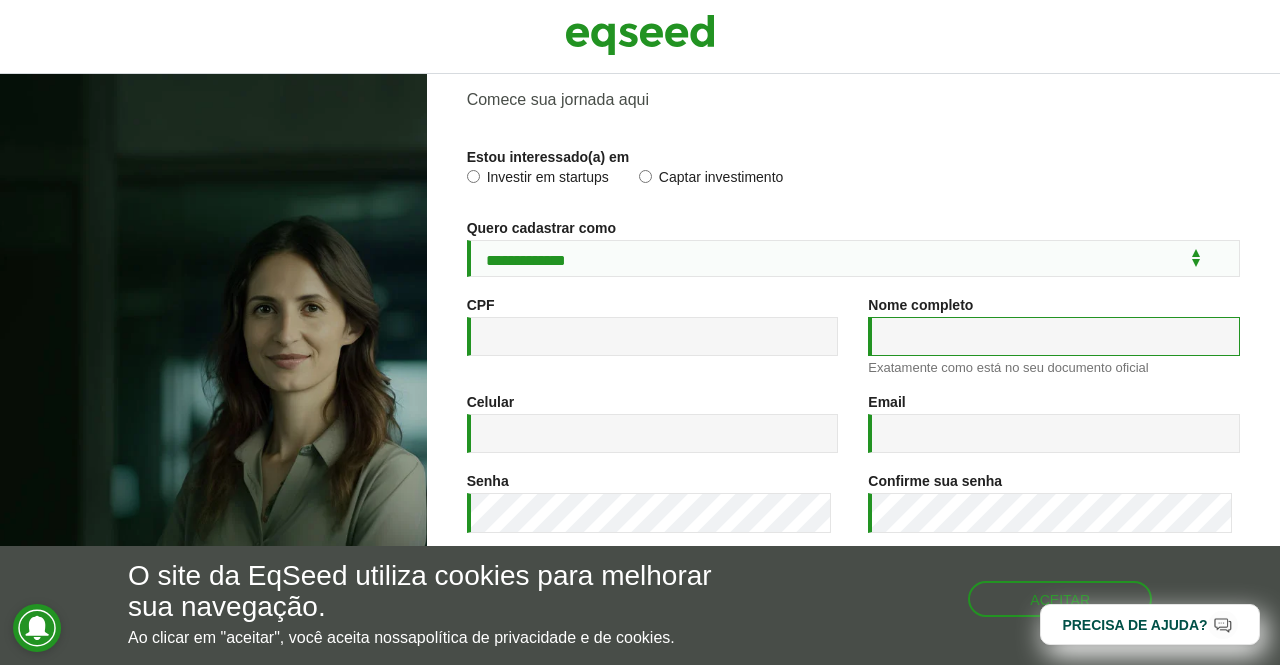 click on "Nome completo  *" at bounding box center (1054, 336) 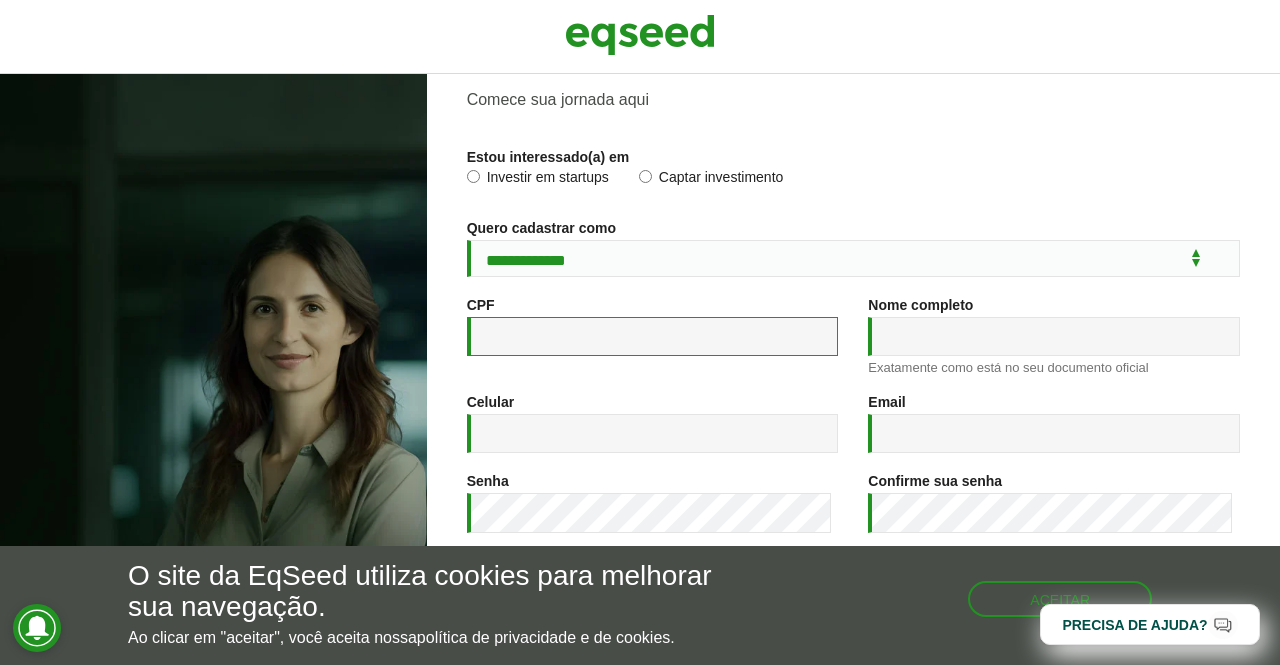 click on "CPF  *" at bounding box center (653, 336) 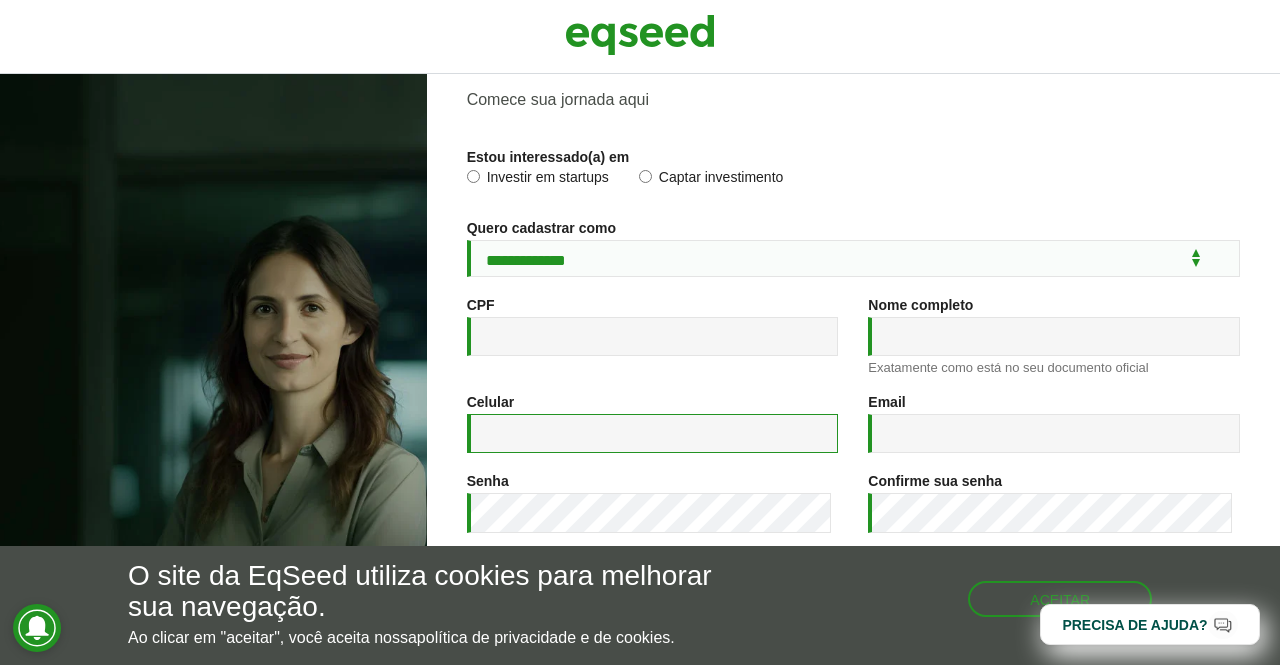 click on "Celular  *" at bounding box center [653, 433] 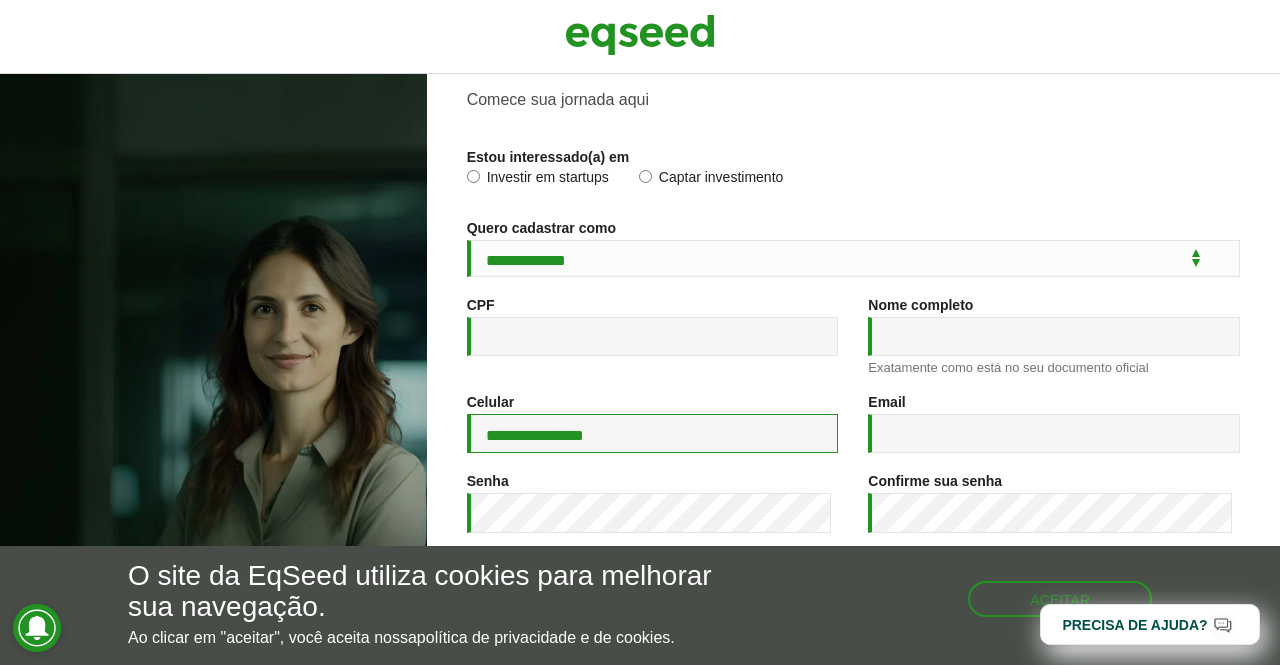 click on "**********" at bounding box center (653, 433) 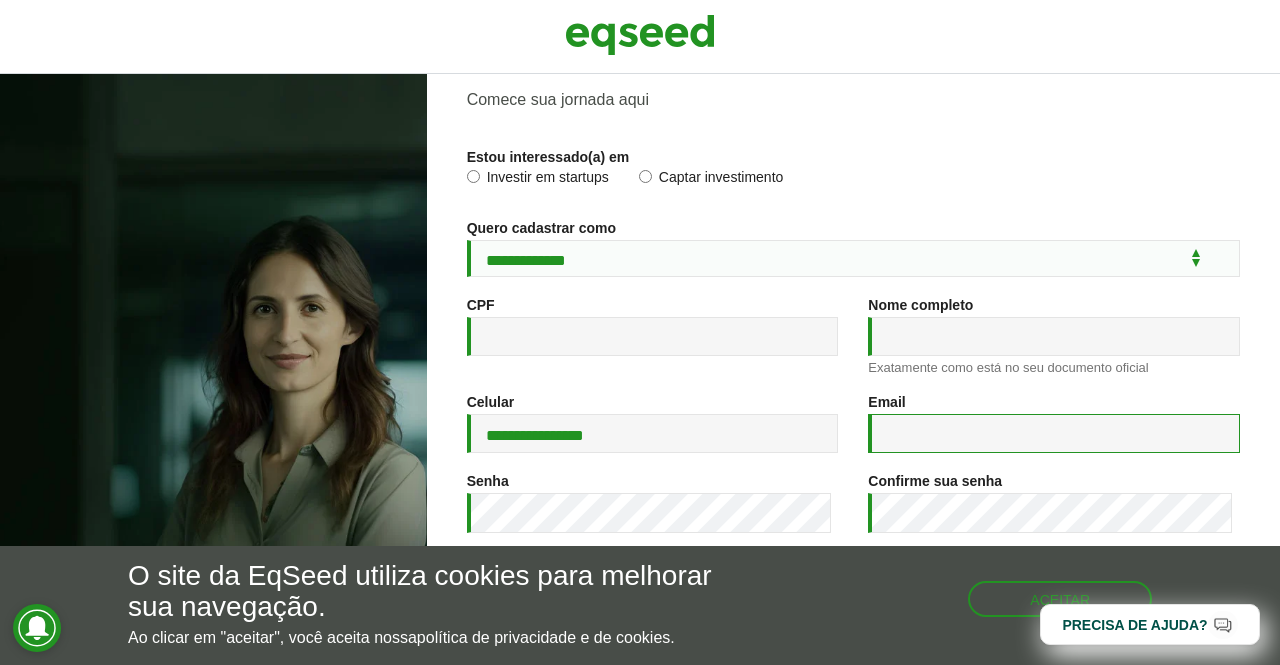 click on "Email  *" at bounding box center (1054, 433) 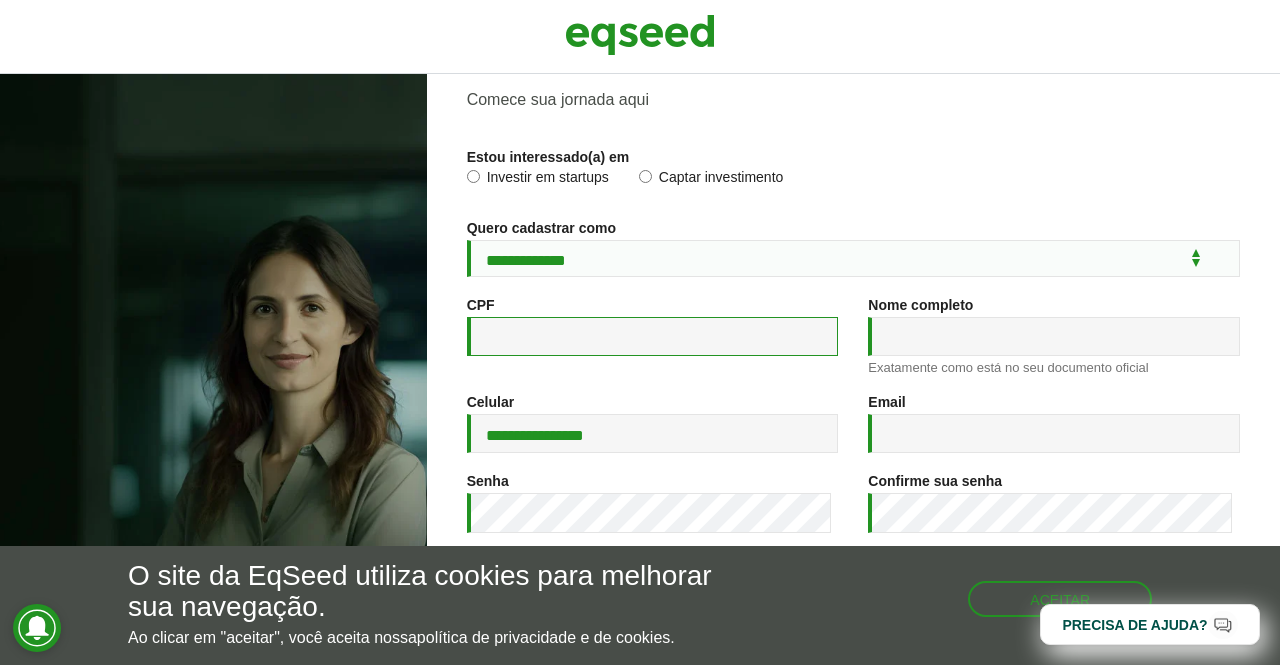 click on "CPF  *" at bounding box center (653, 336) 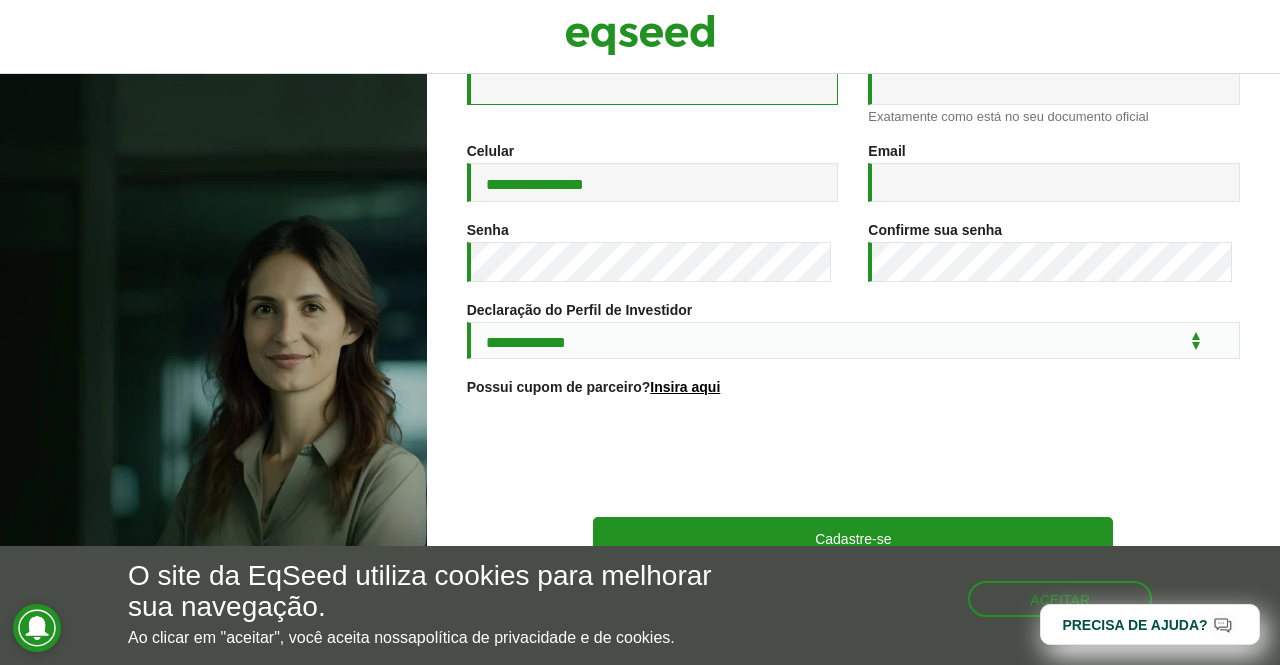 scroll, scrollTop: 333, scrollLeft: 0, axis: vertical 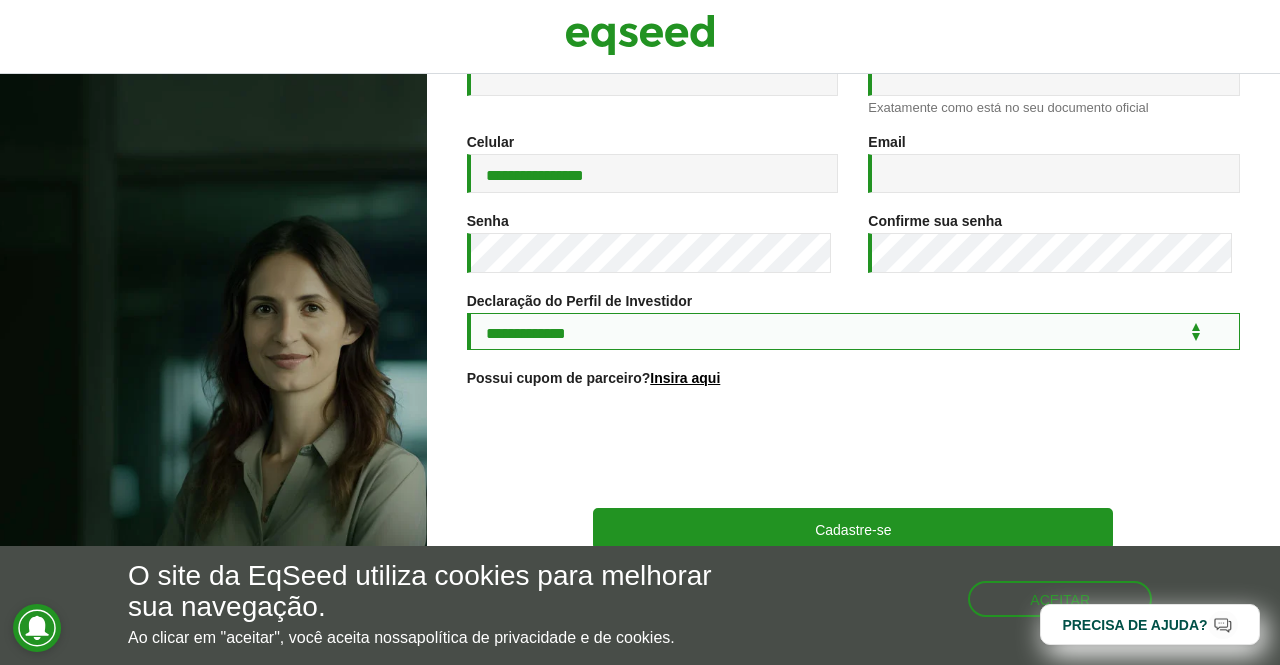 click on "**********" at bounding box center [853, 331] 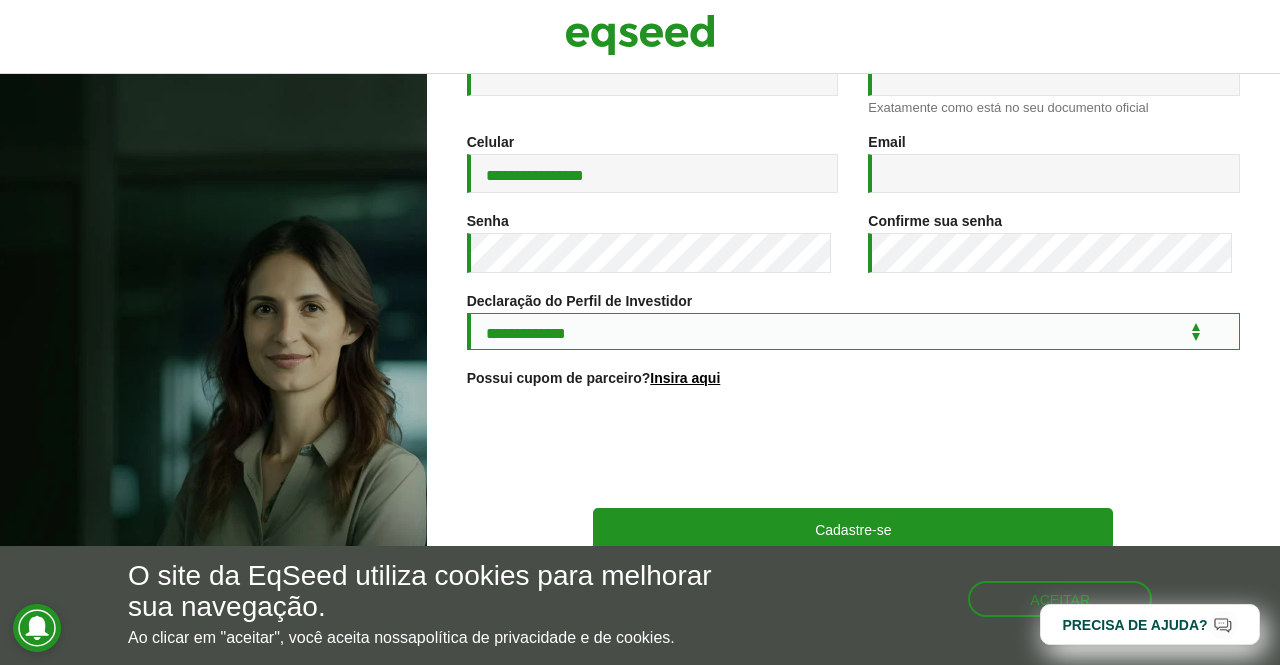 click on "**********" at bounding box center (853, 331) 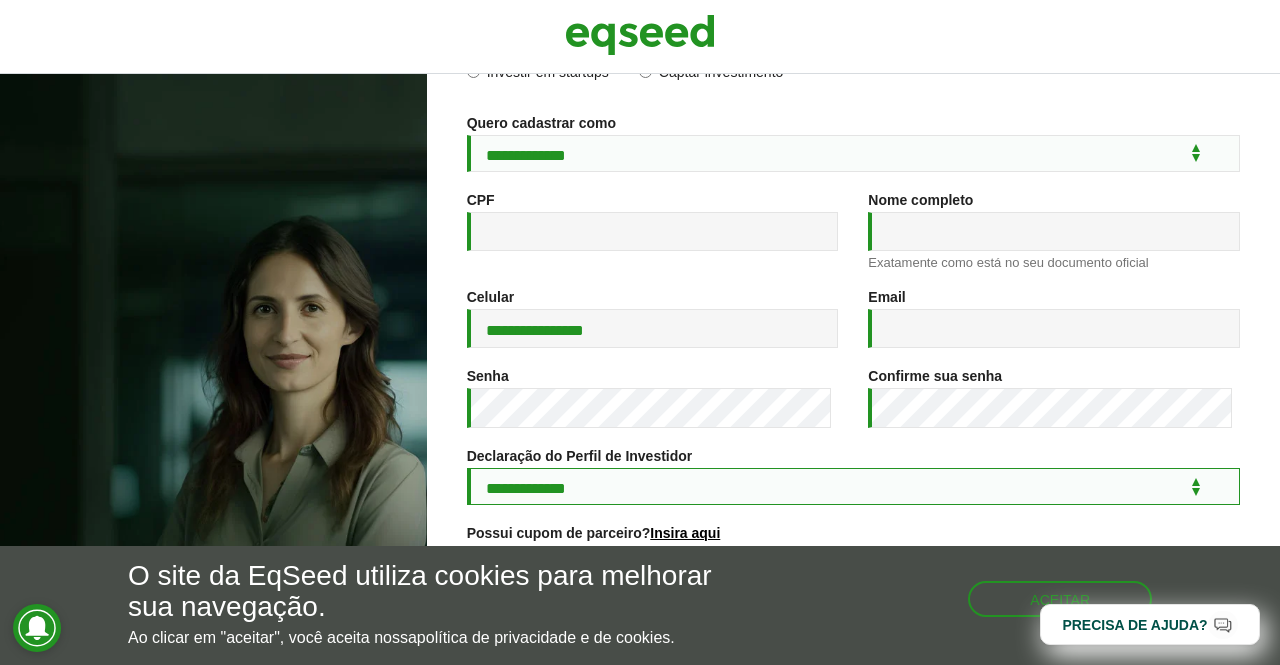 scroll, scrollTop: 0, scrollLeft: 0, axis: both 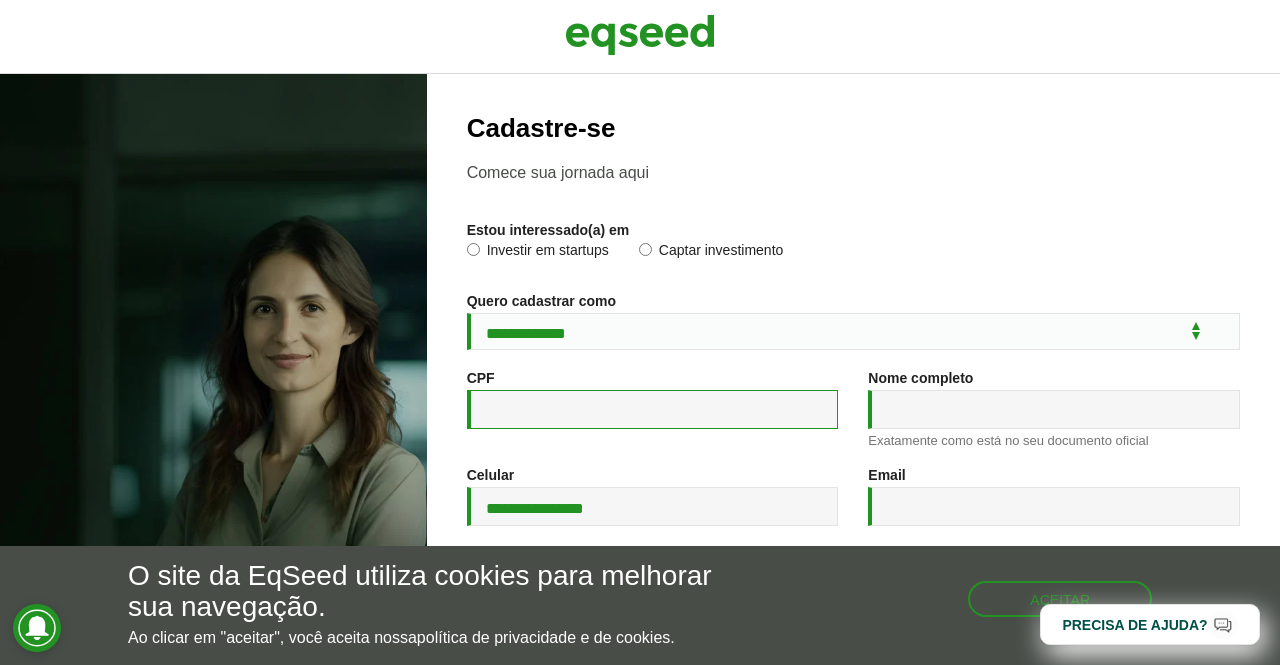 click on "CPF  *" at bounding box center (653, 409) 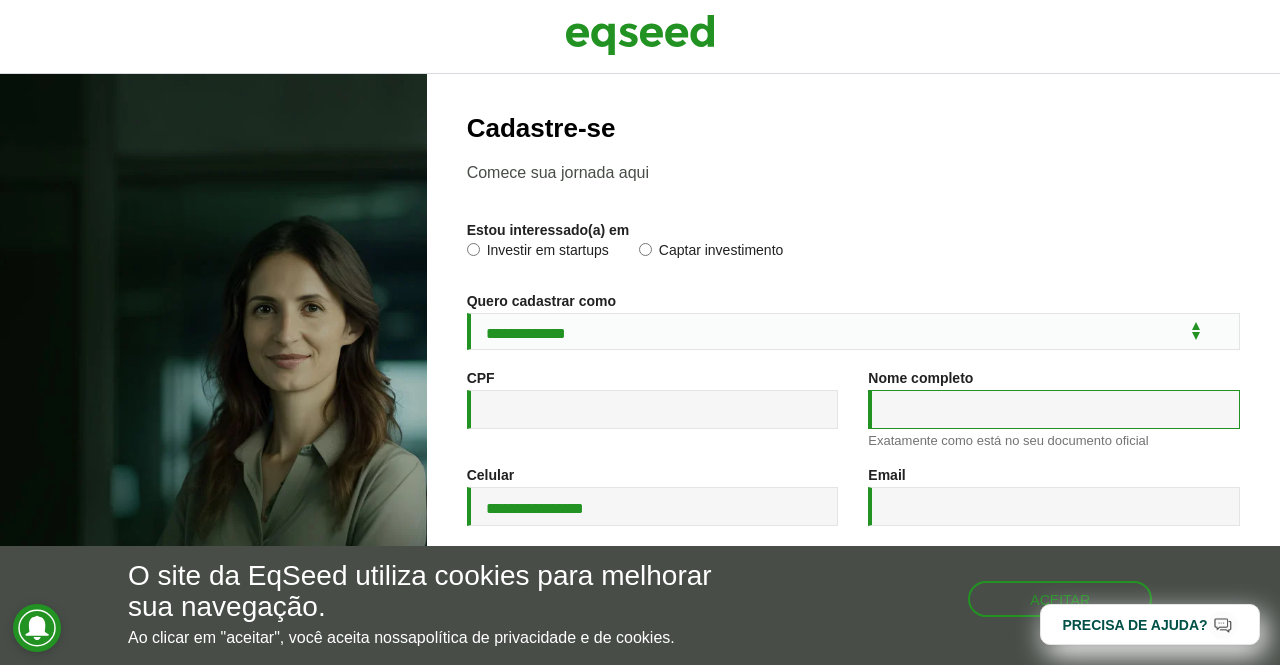 click on "Nome completo  *" at bounding box center (1054, 409) 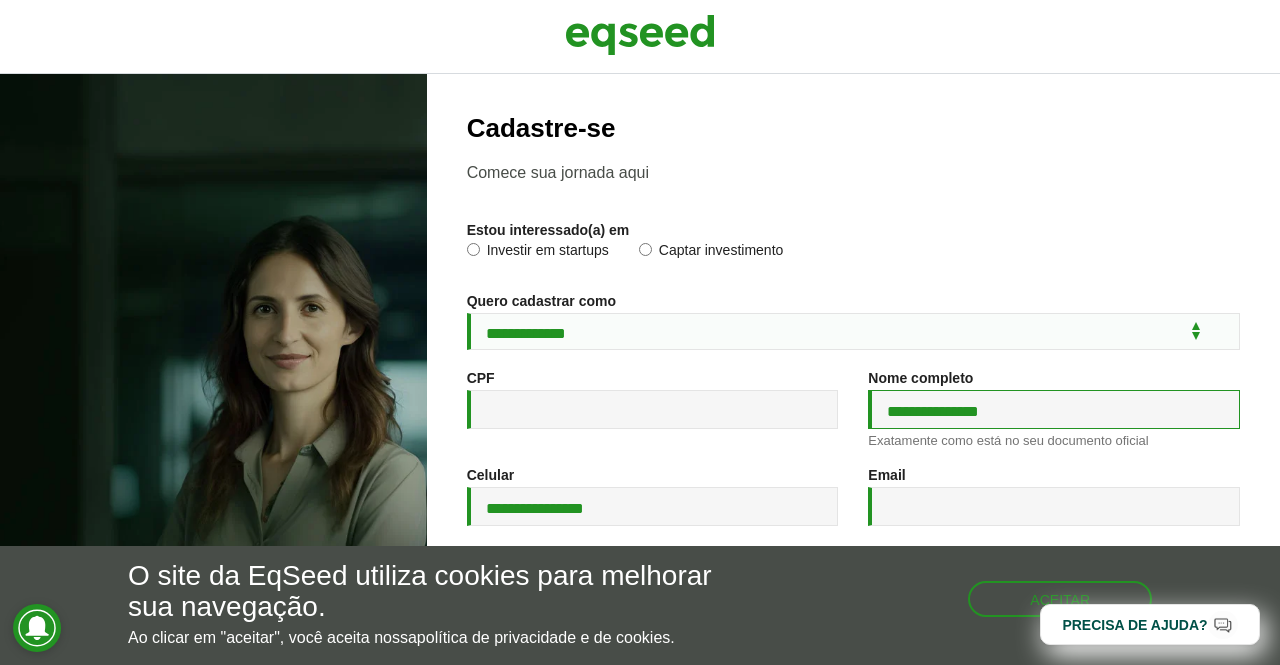 scroll, scrollTop: 164, scrollLeft: 0, axis: vertical 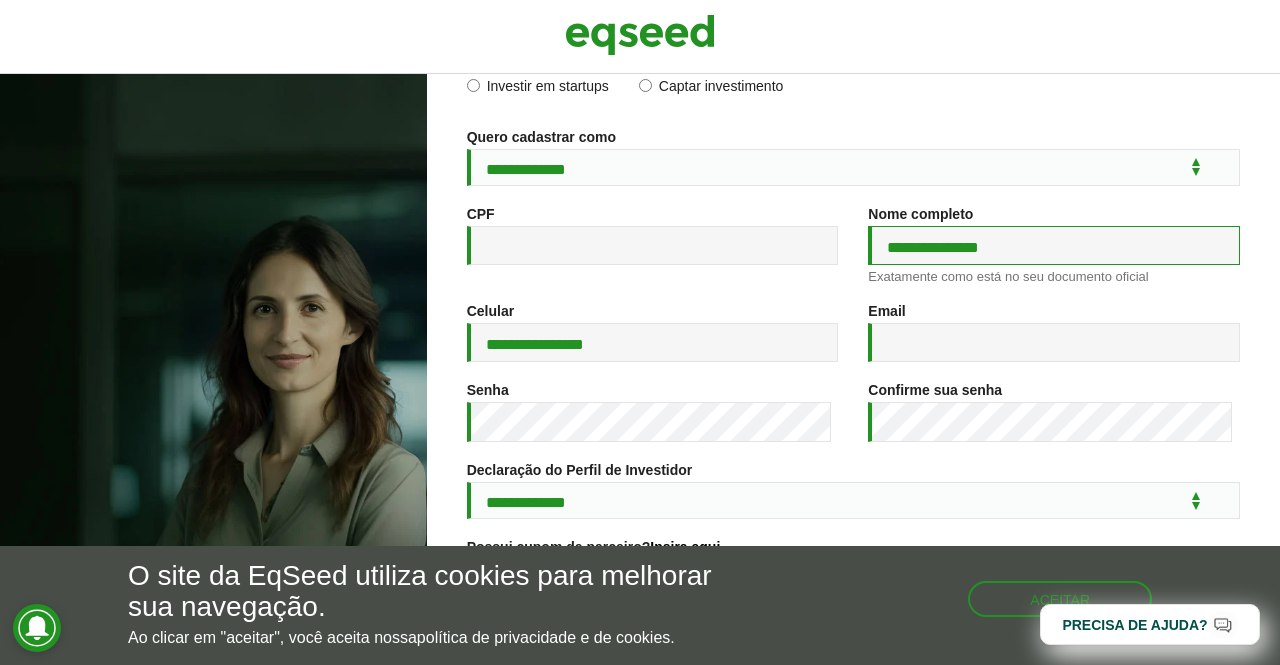 type on "**********" 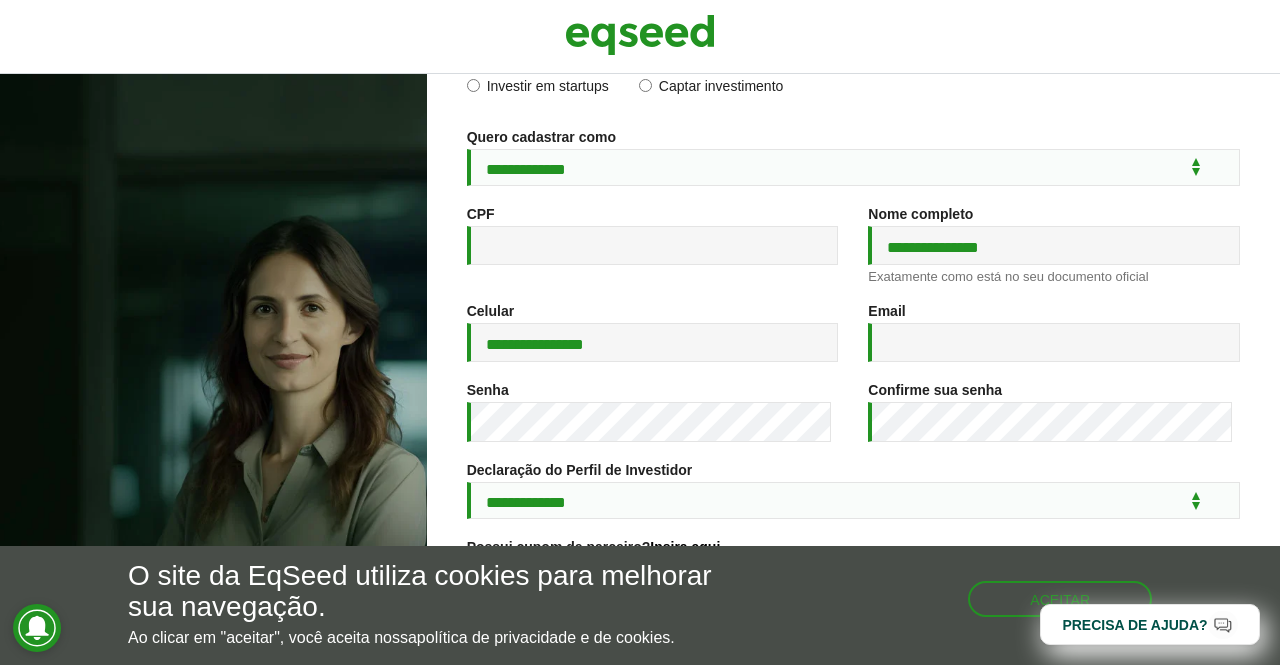 click on "CPF  *" at bounding box center (653, 235) 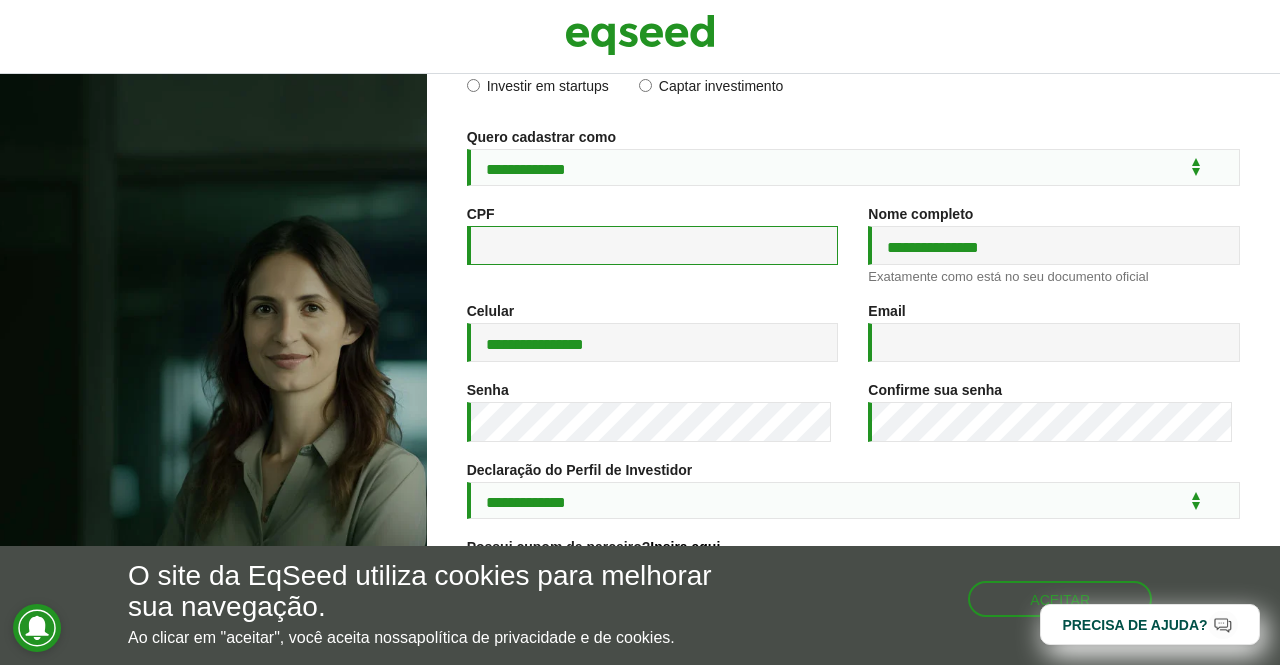 click on "CPF  *" at bounding box center [653, 245] 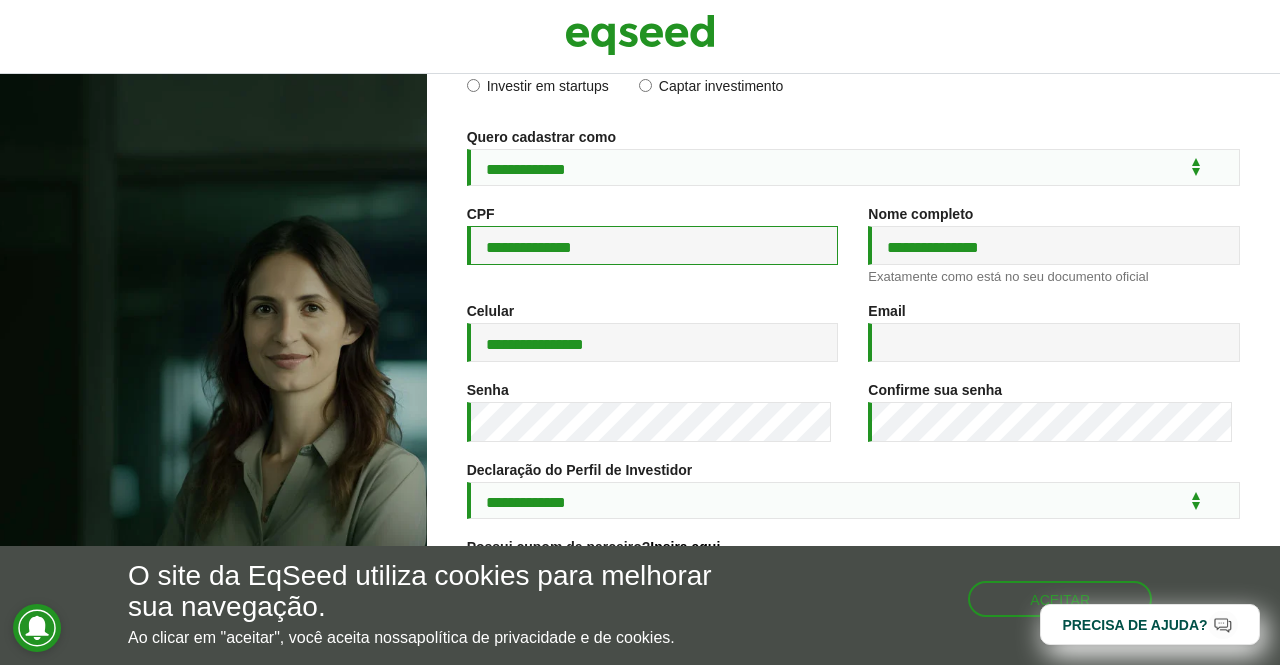 drag, startPoint x: 625, startPoint y: 250, endPoint x: 436, endPoint y: 248, distance: 189.01057 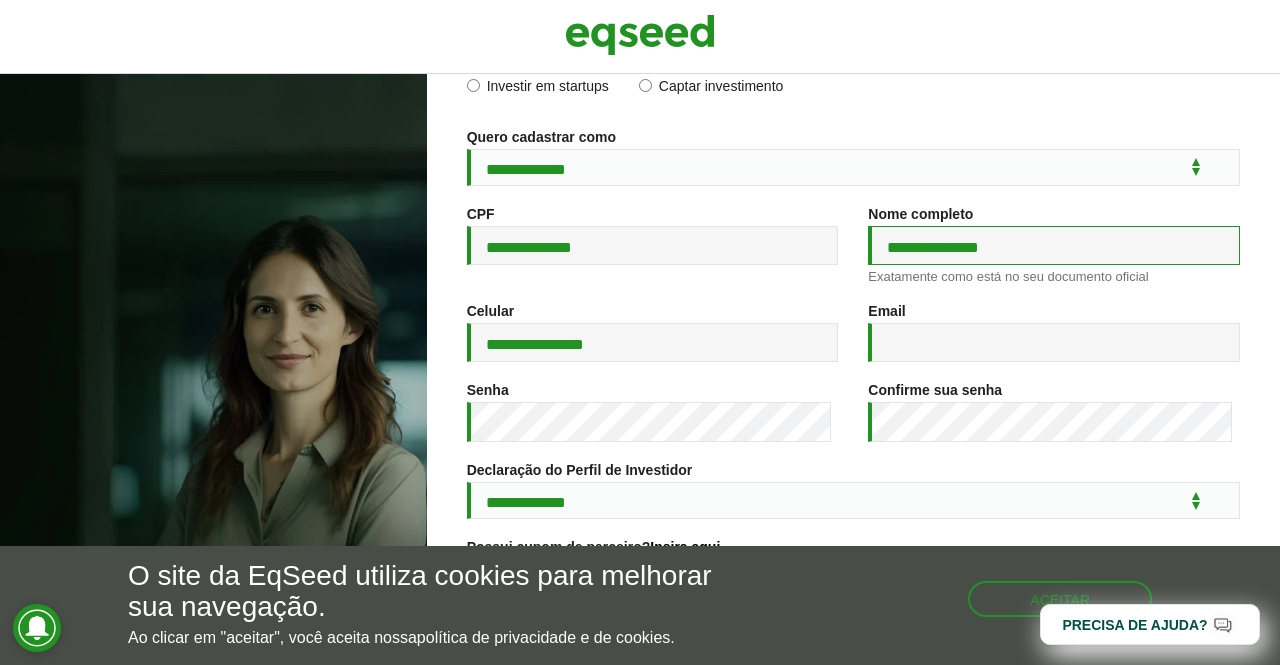 click on "**********" at bounding box center [1054, 245] 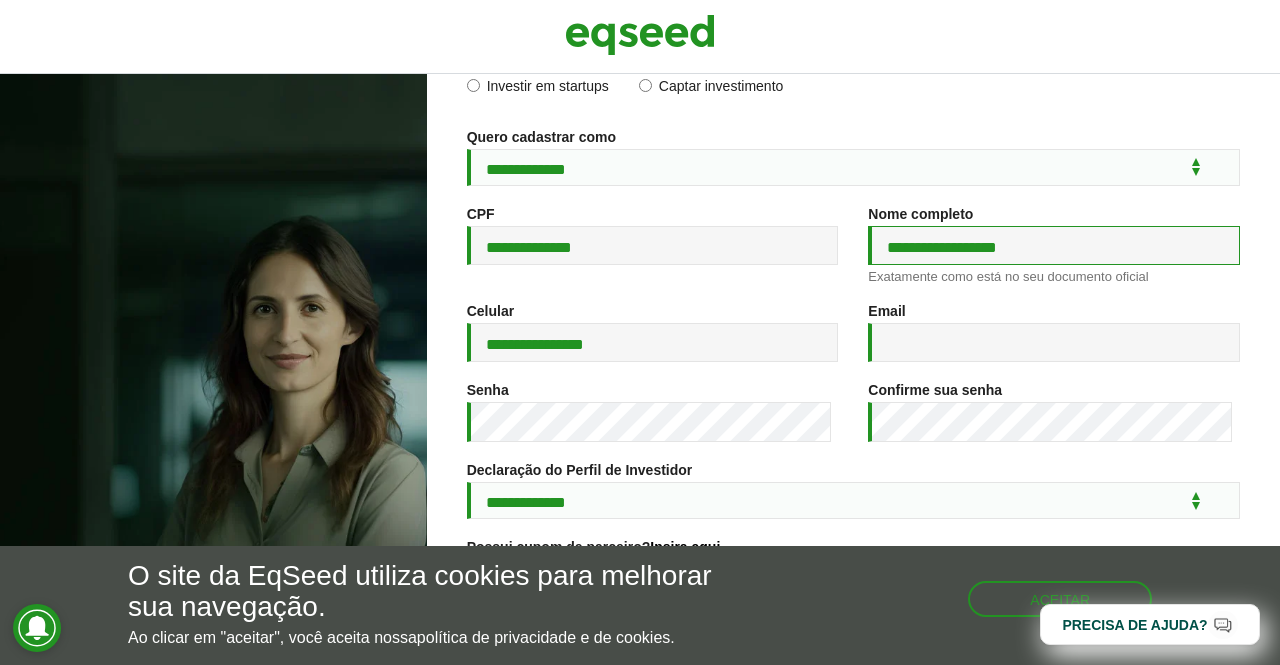 type on "**********" 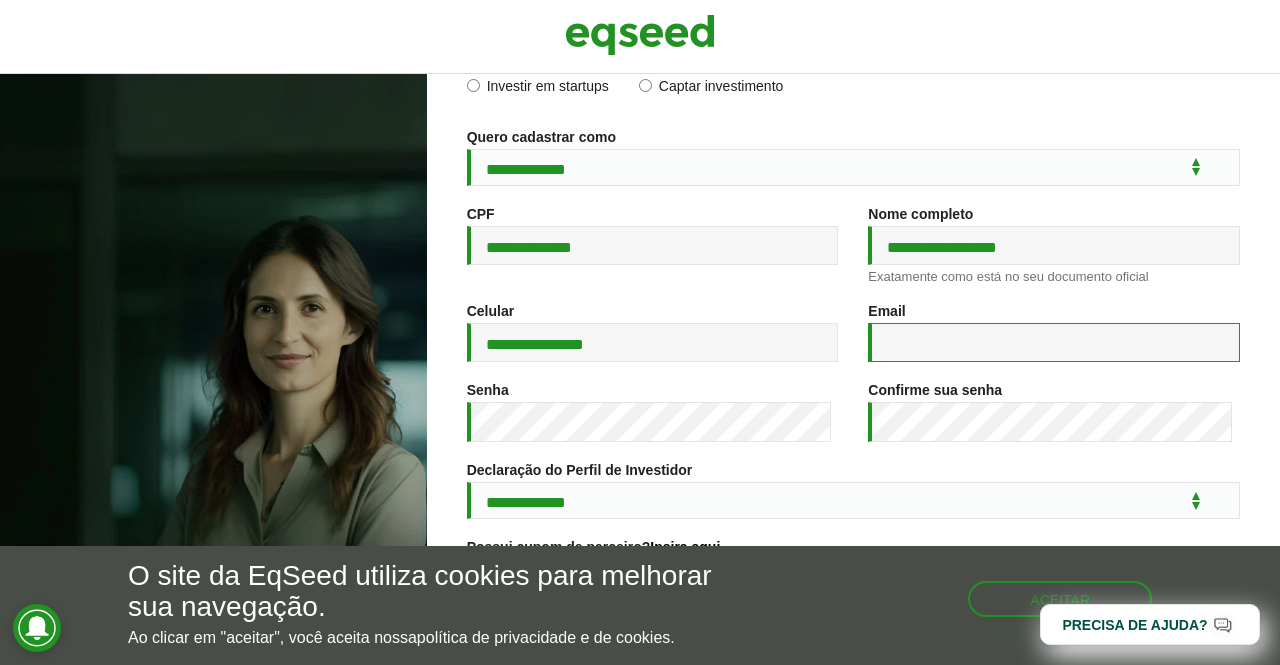click on "Email  *" at bounding box center [1054, 342] 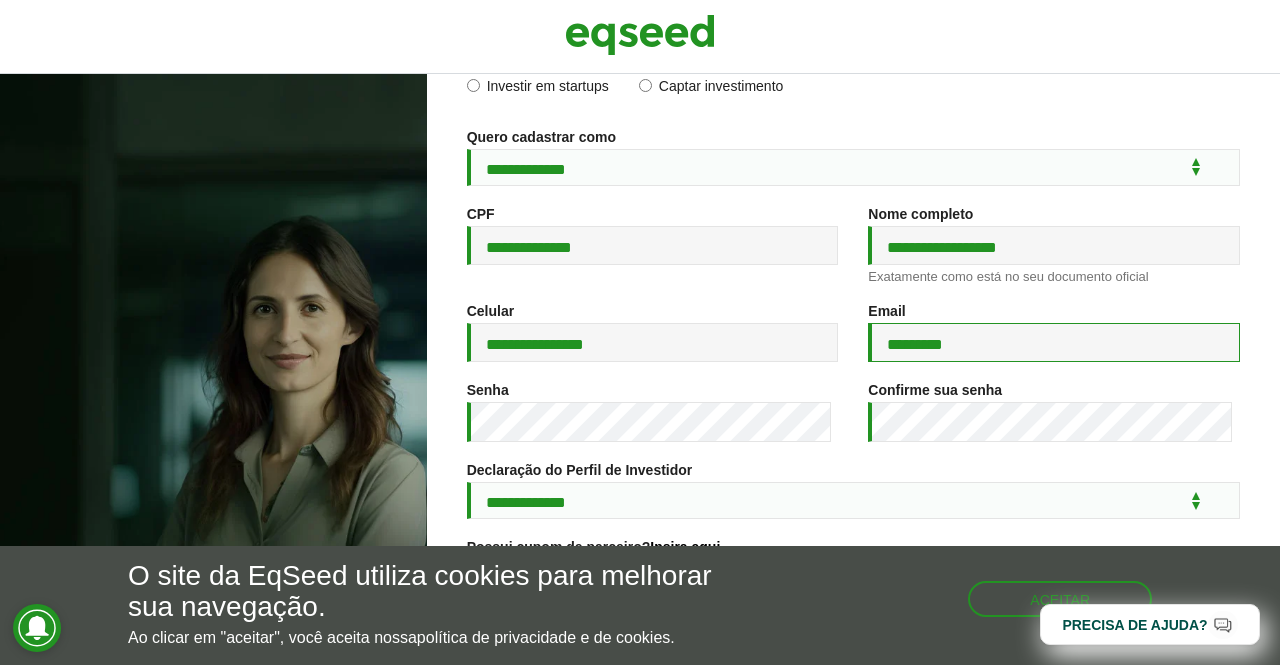 type on "*********" 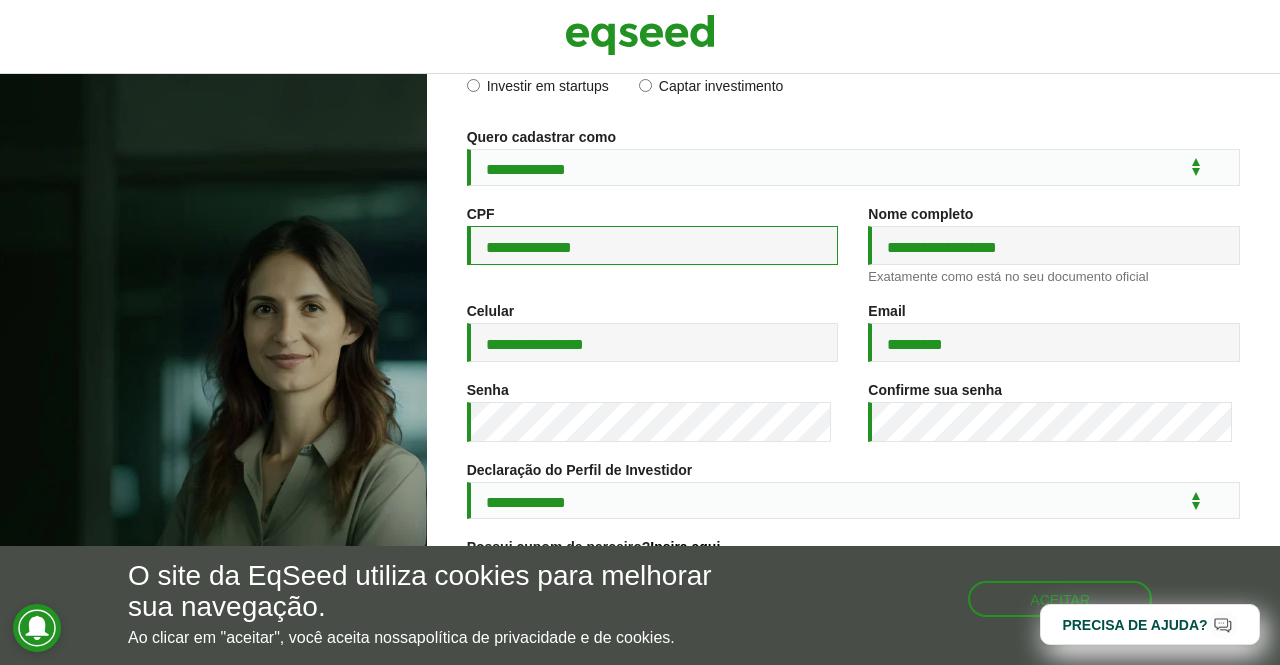 drag, startPoint x: 510, startPoint y: 254, endPoint x: 401, endPoint y: 247, distance: 109.22454 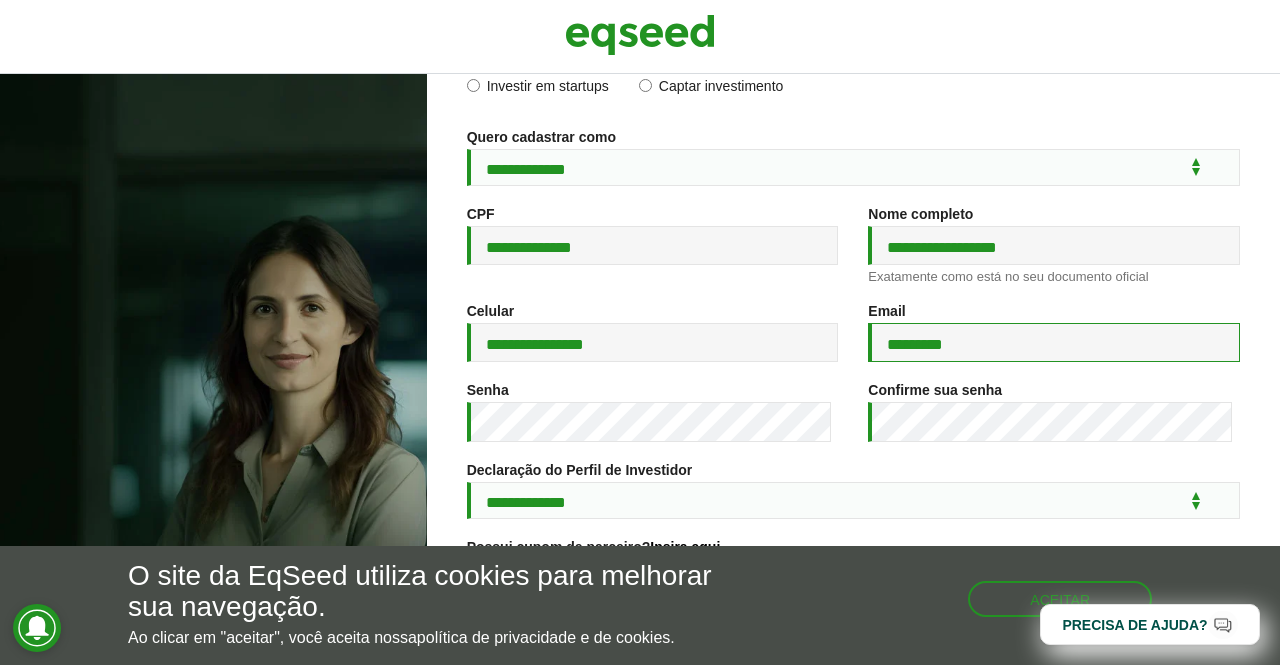 click on "*********" at bounding box center [1054, 342] 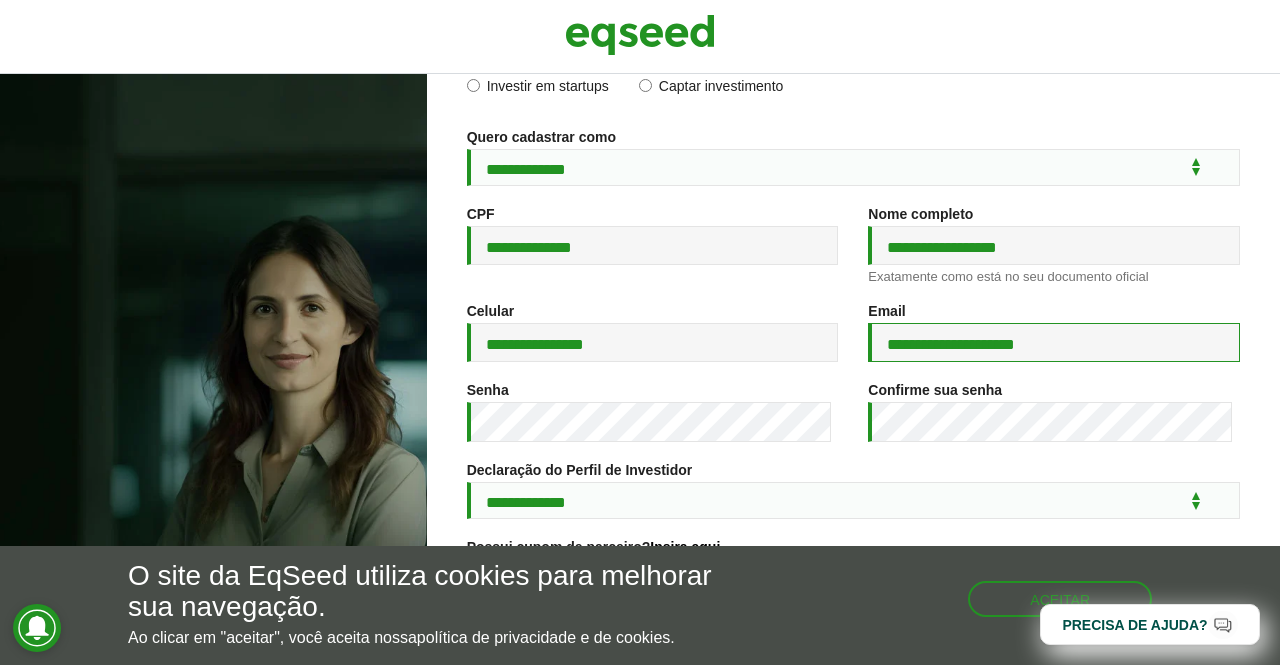 drag, startPoint x: 1079, startPoint y: 354, endPoint x: 942, endPoint y: 355, distance: 137.00365 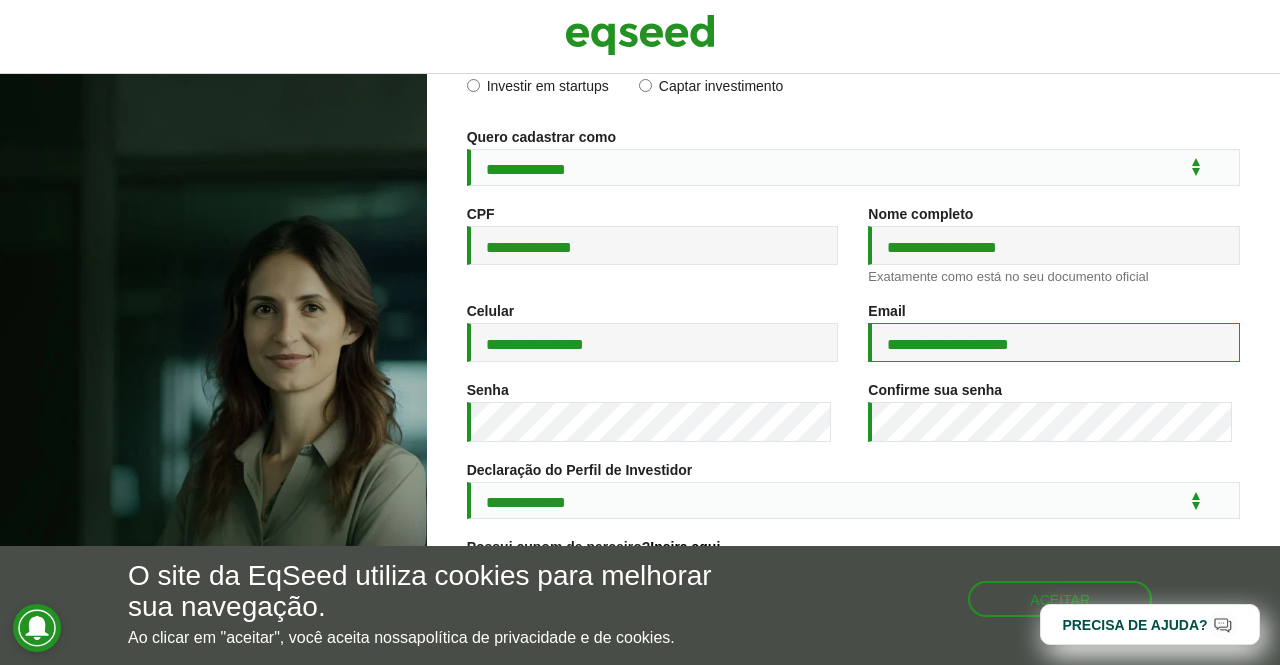 type on "**********" 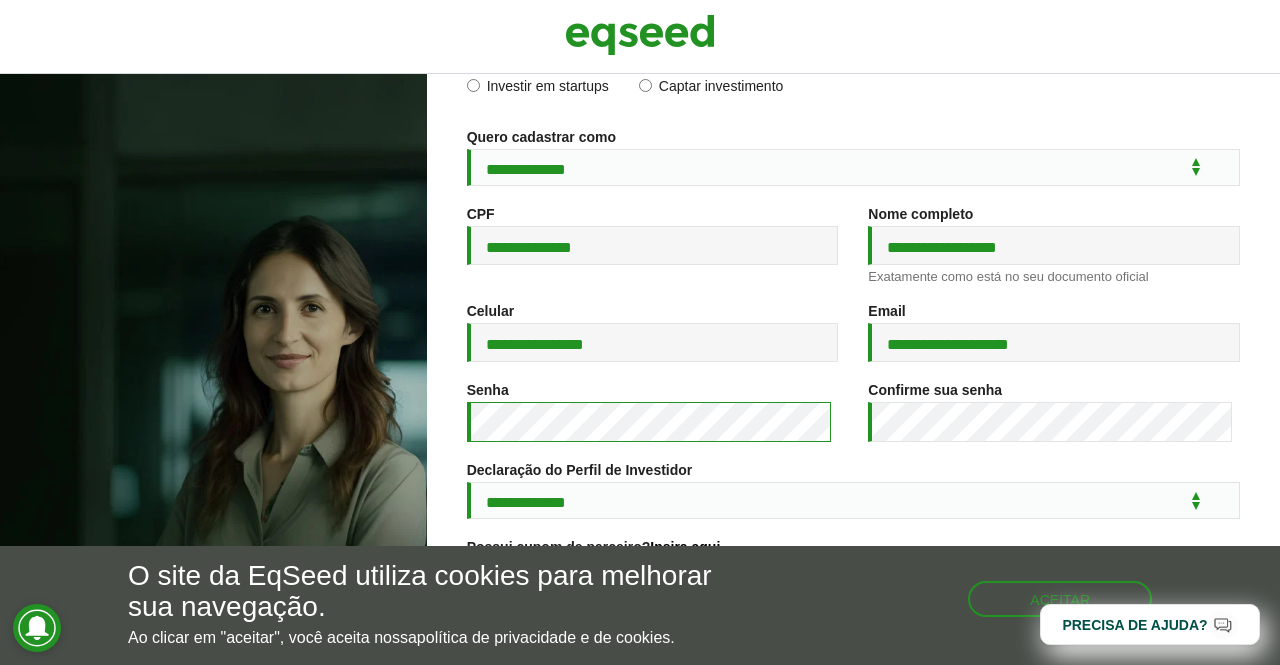 click on "**********" at bounding box center [640, 369] 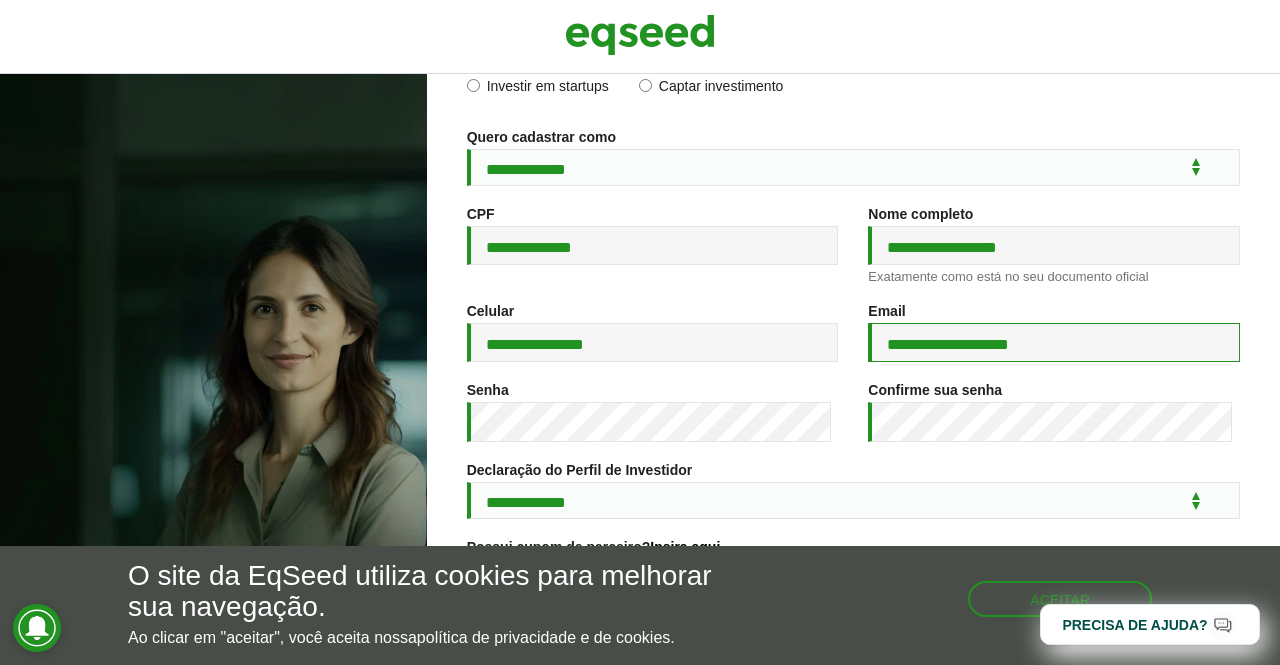 drag, startPoint x: 1062, startPoint y: 360, endPoint x: 829, endPoint y: 343, distance: 233.61935 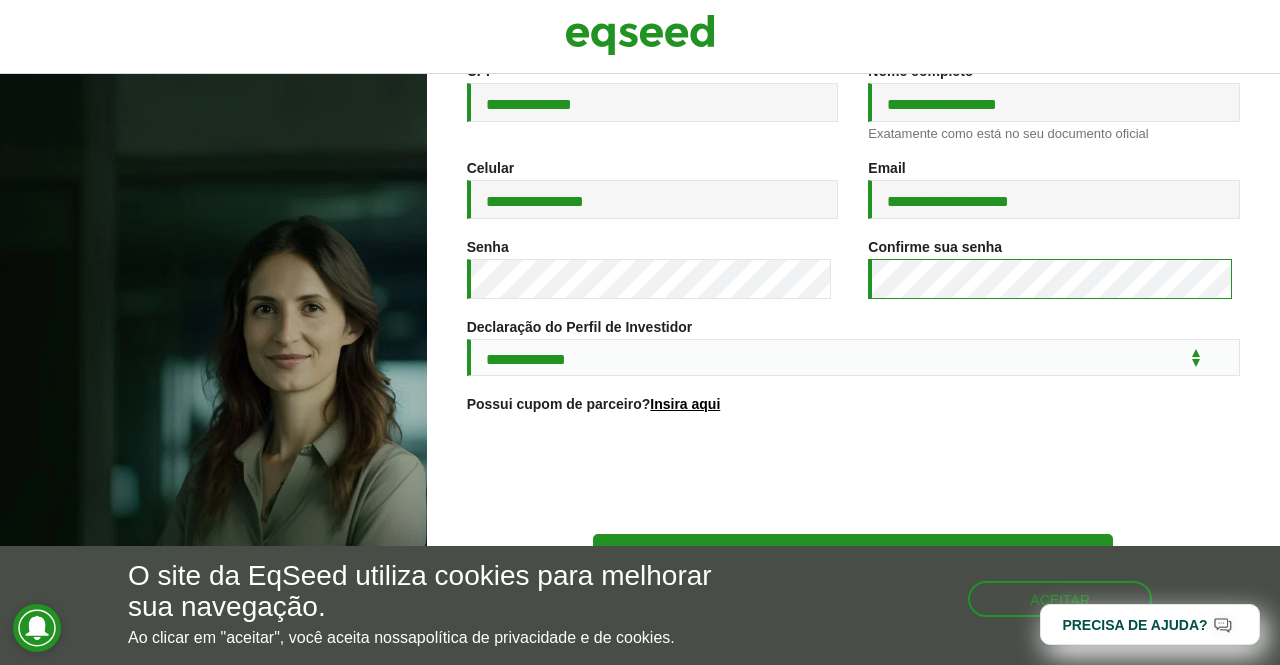 scroll, scrollTop: 320, scrollLeft: 0, axis: vertical 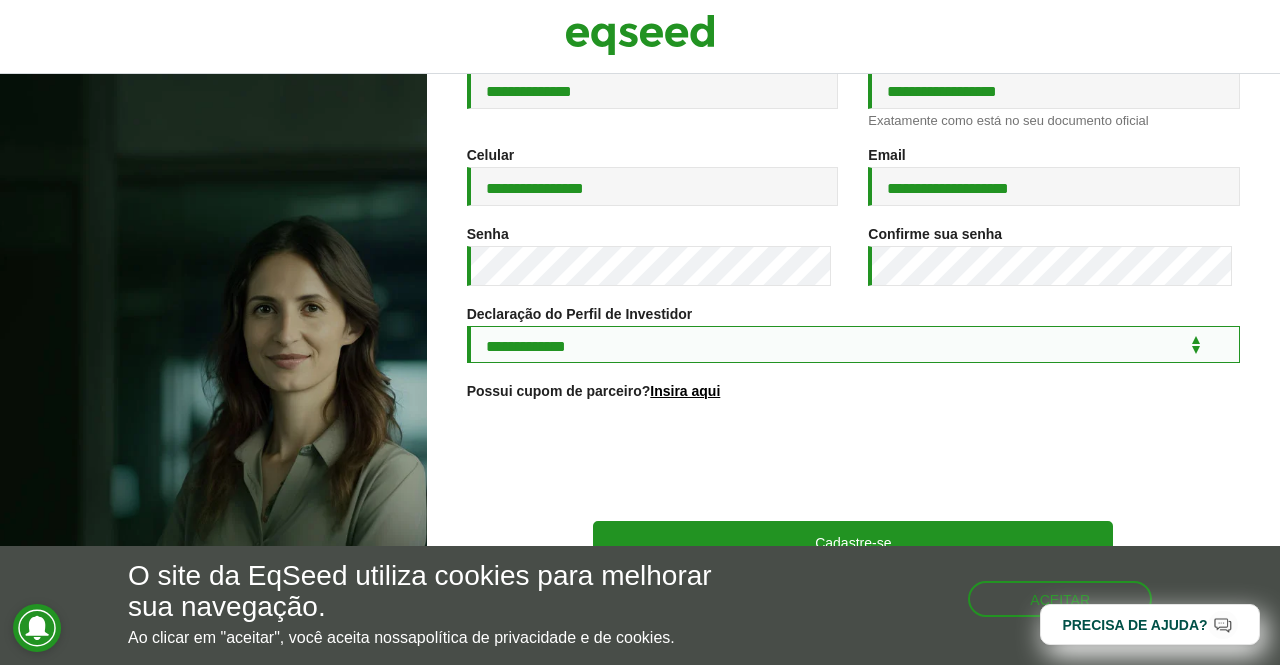 click on "**********" at bounding box center [853, 344] 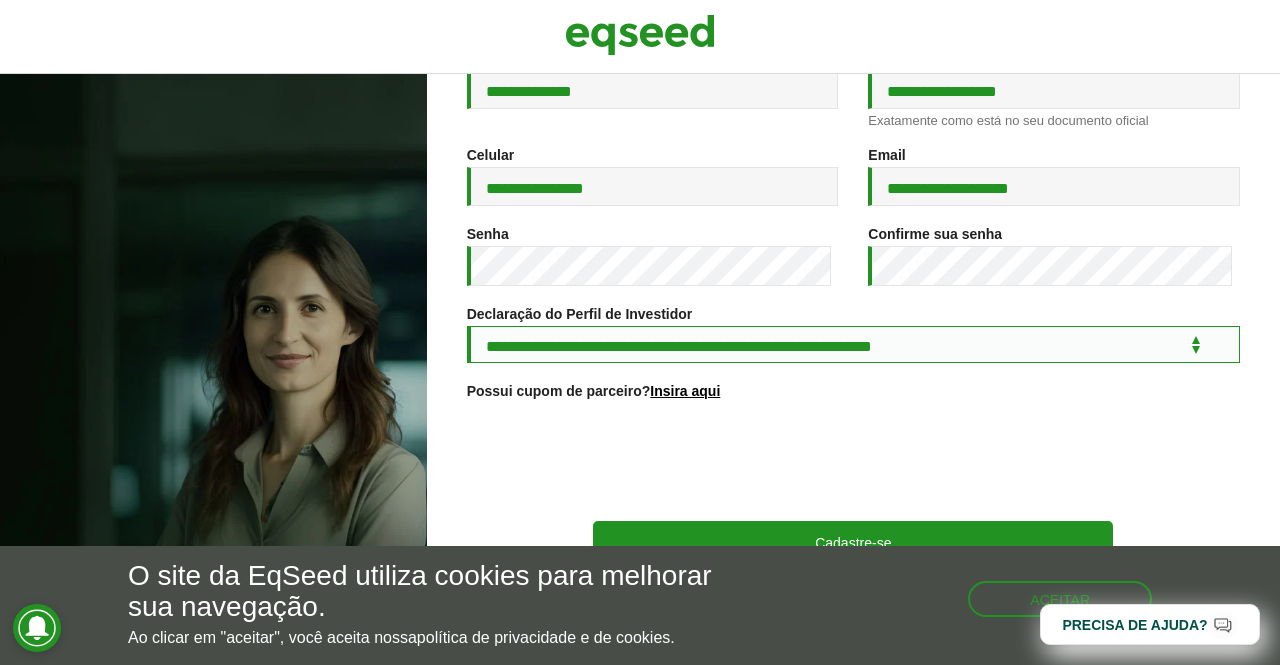 click on "**********" at bounding box center [853, 344] 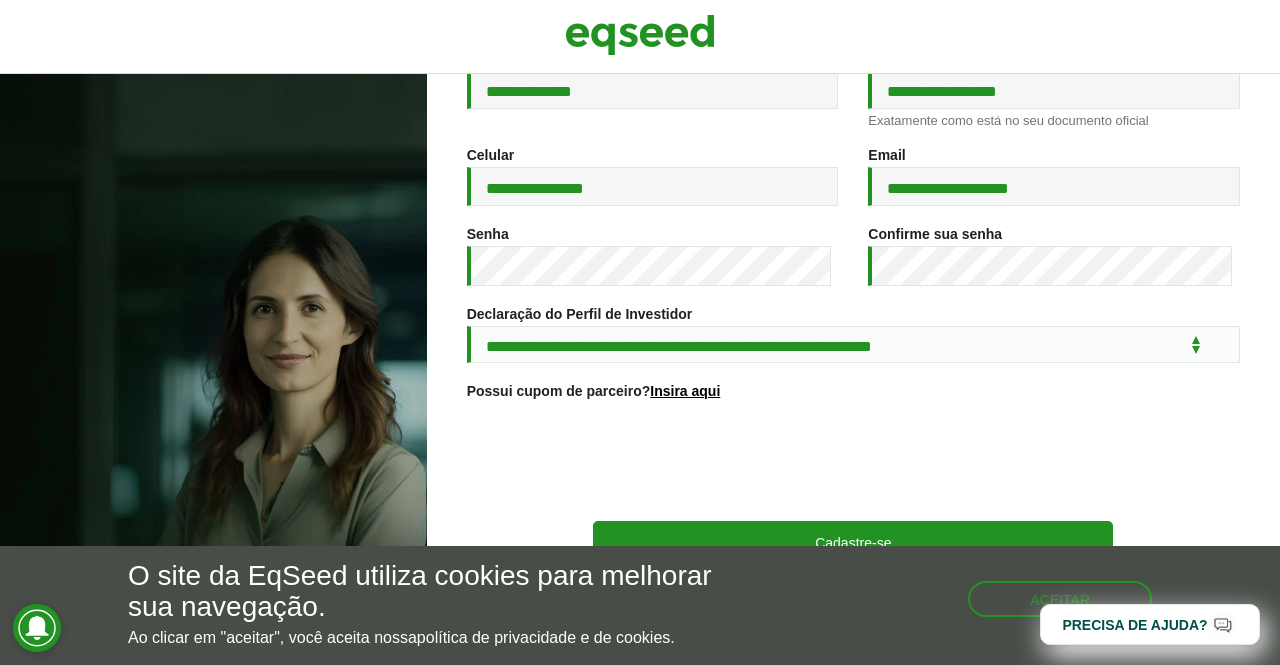 scroll, scrollTop: 359, scrollLeft: 0, axis: vertical 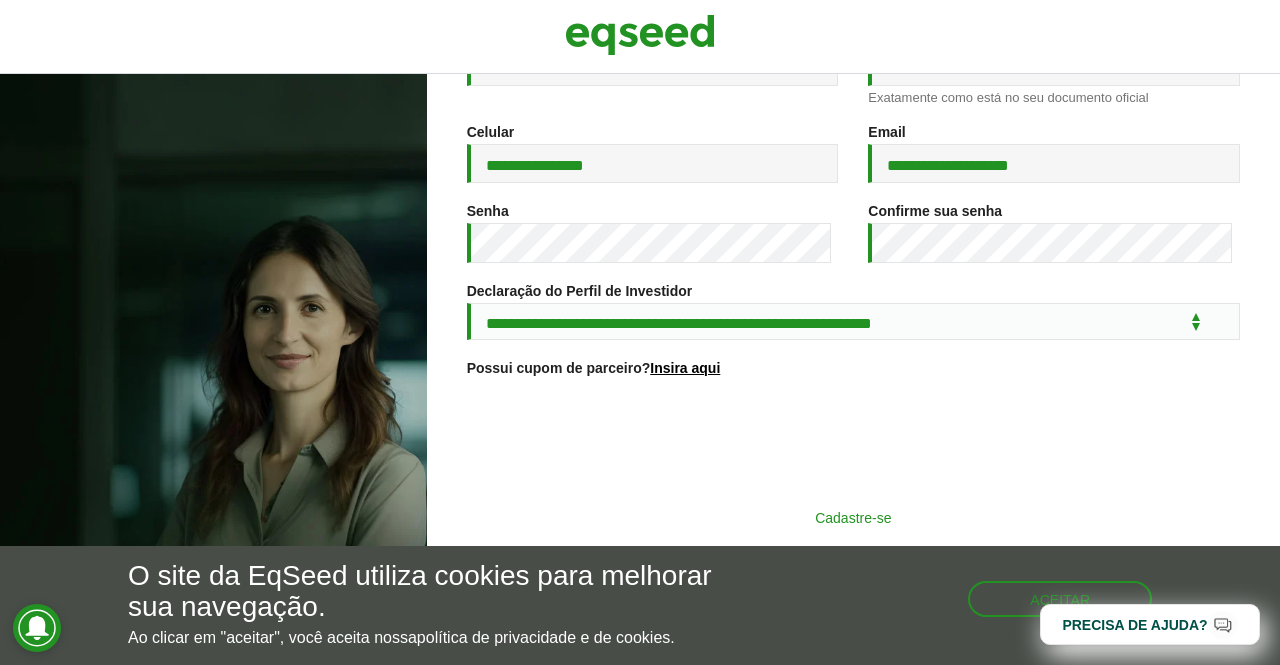 click on "Cadastre-se" at bounding box center [853, 517] 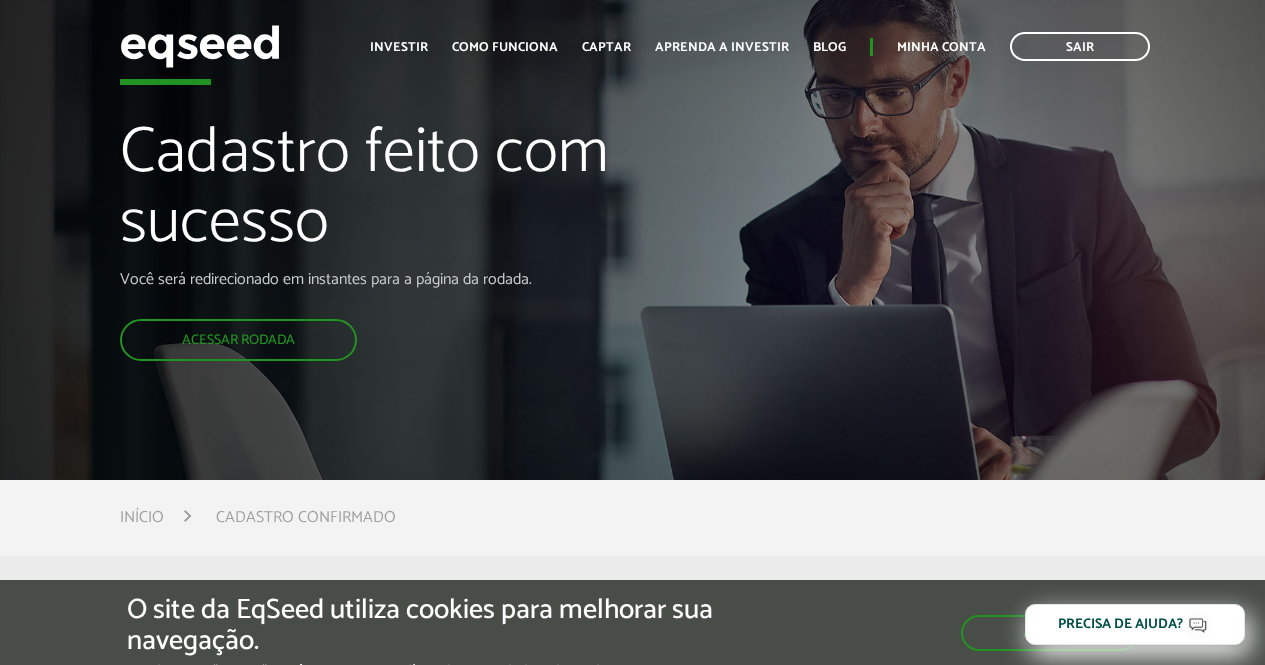 scroll, scrollTop: 0, scrollLeft: 0, axis: both 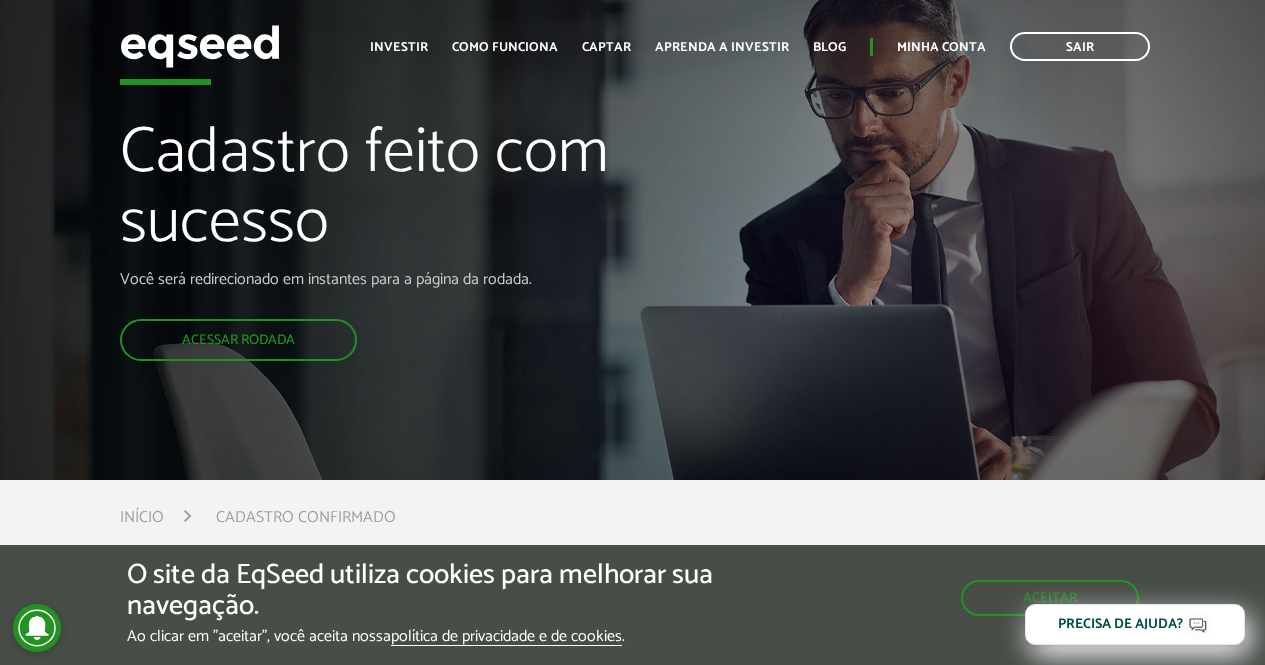 drag, startPoint x: 1260, startPoint y: 148, endPoint x: 1238, endPoint y: 301, distance: 154.57361 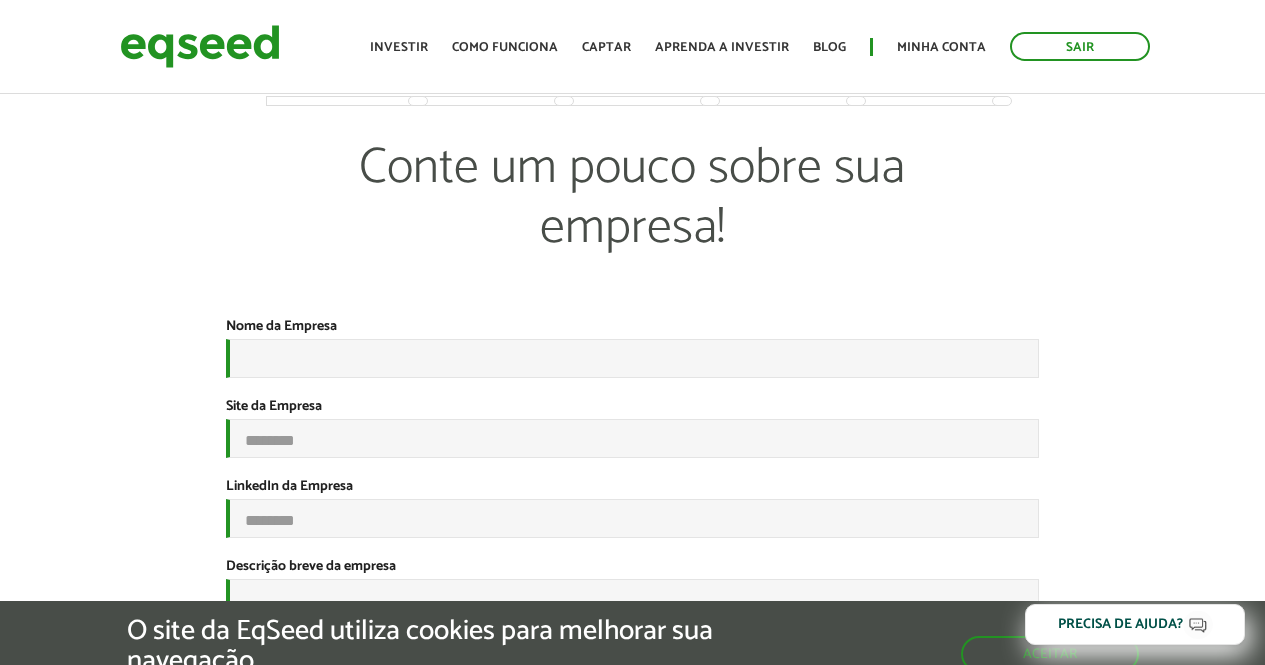 scroll, scrollTop: 0, scrollLeft: 0, axis: both 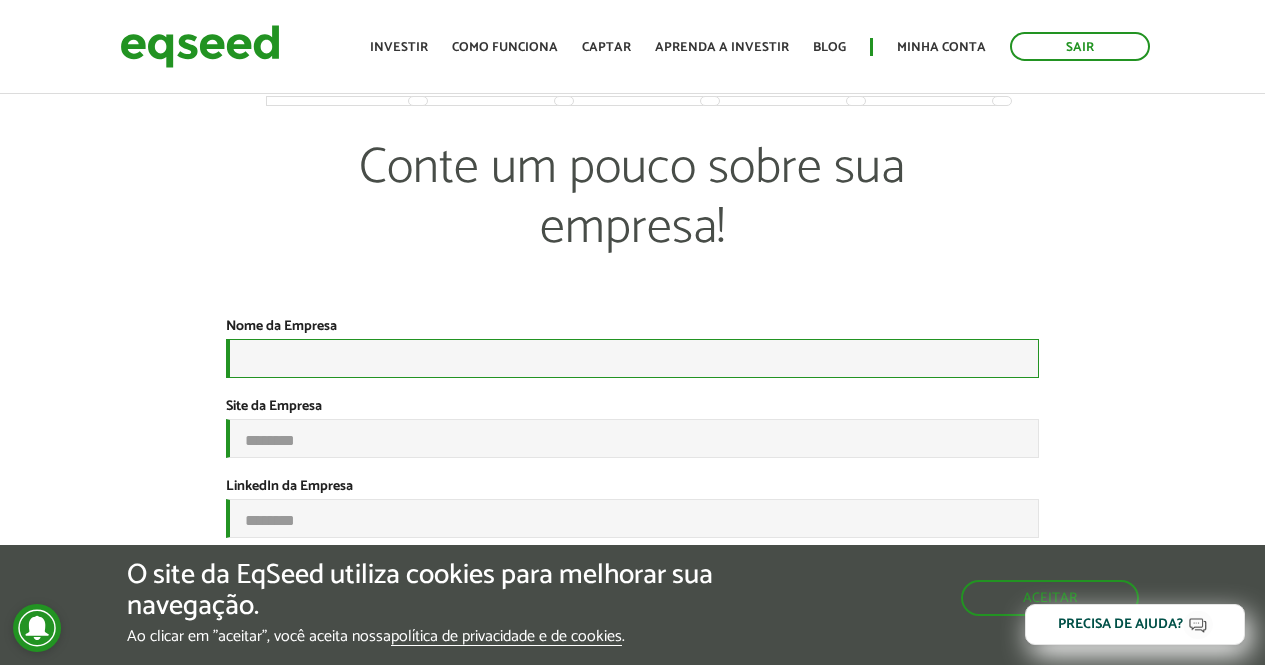 click on "Nome da Empresa  *" at bounding box center [632, 358] 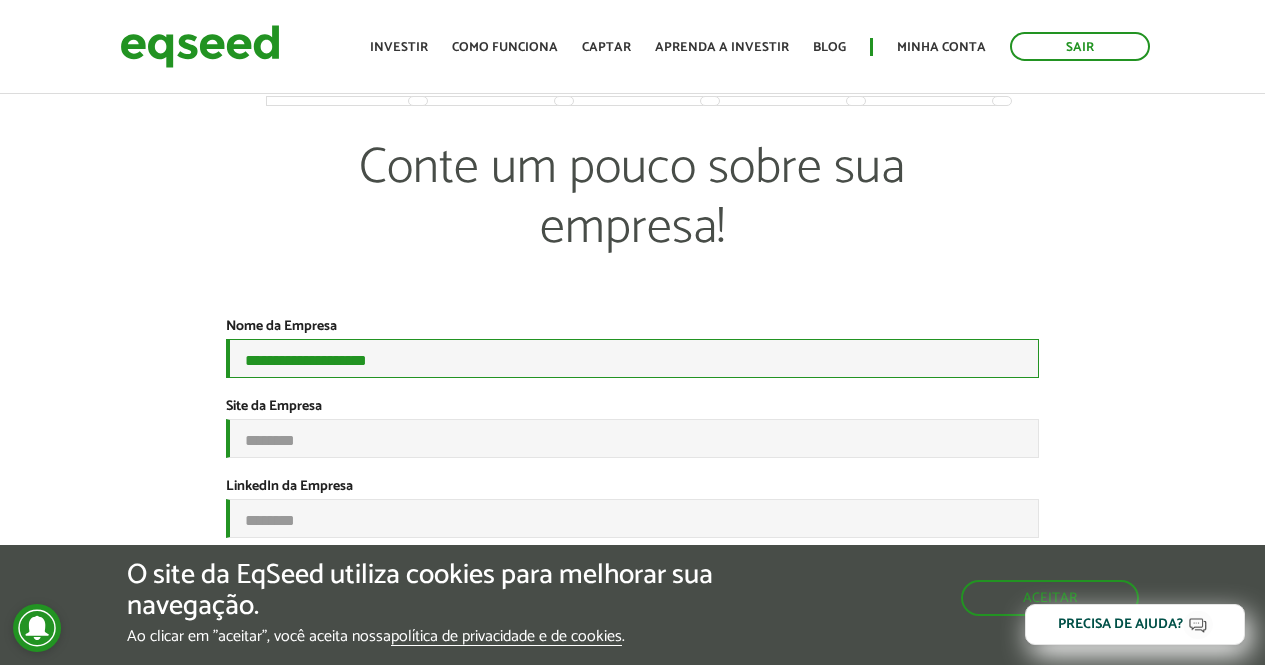 type on "**********" 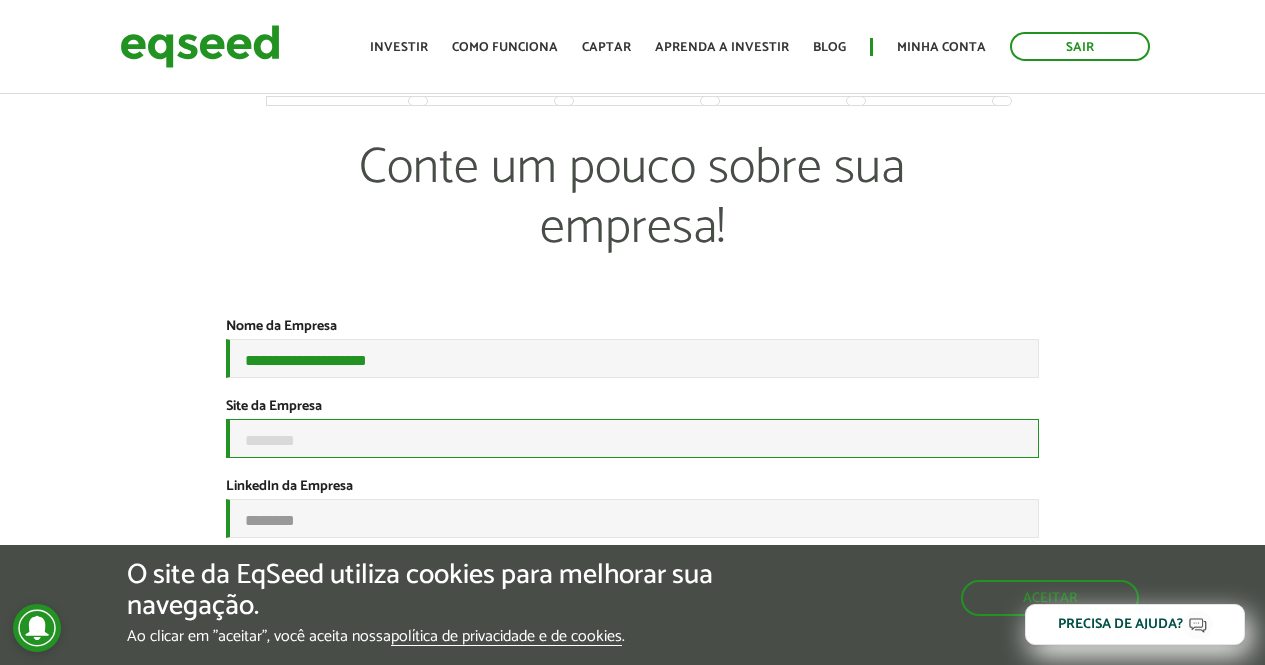 click on "Site da Empresa" at bounding box center [632, 438] 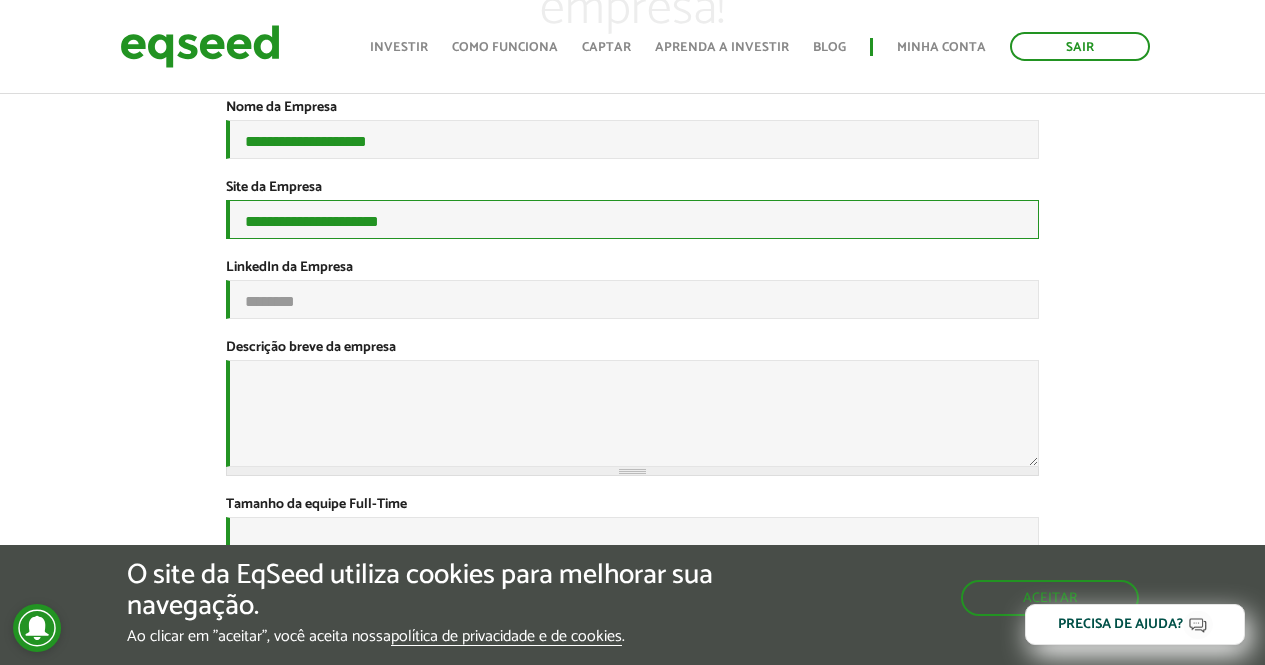 scroll, scrollTop: 265, scrollLeft: 0, axis: vertical 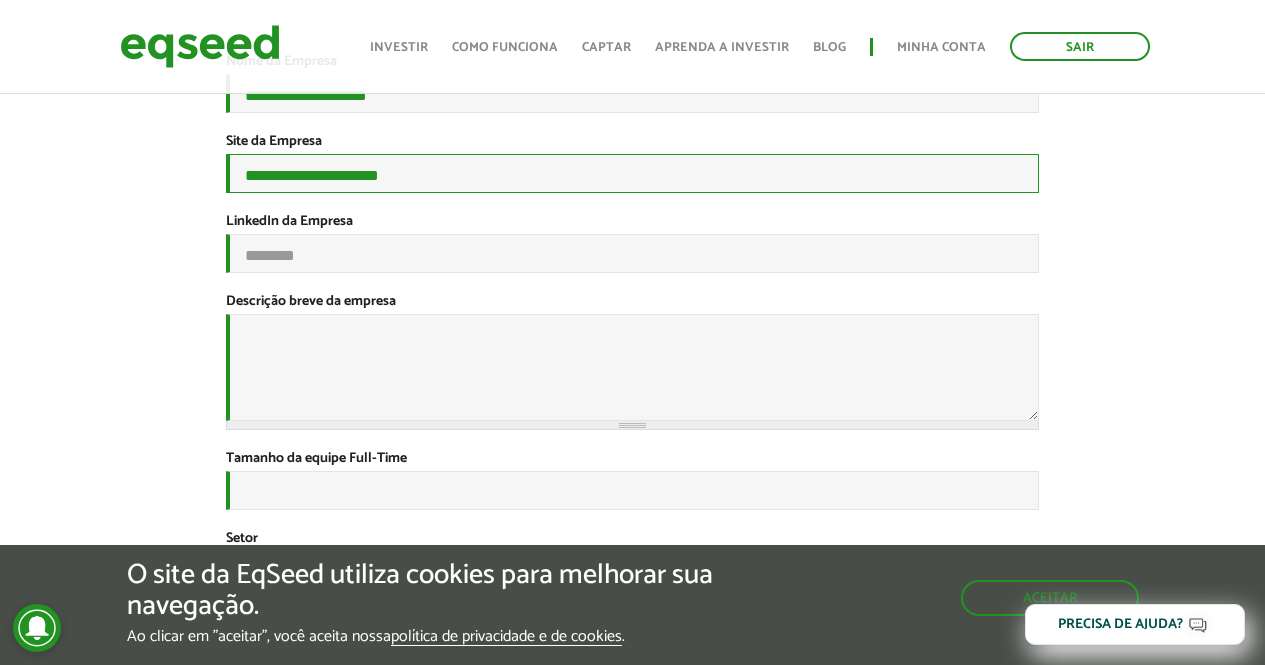 type on "**********" 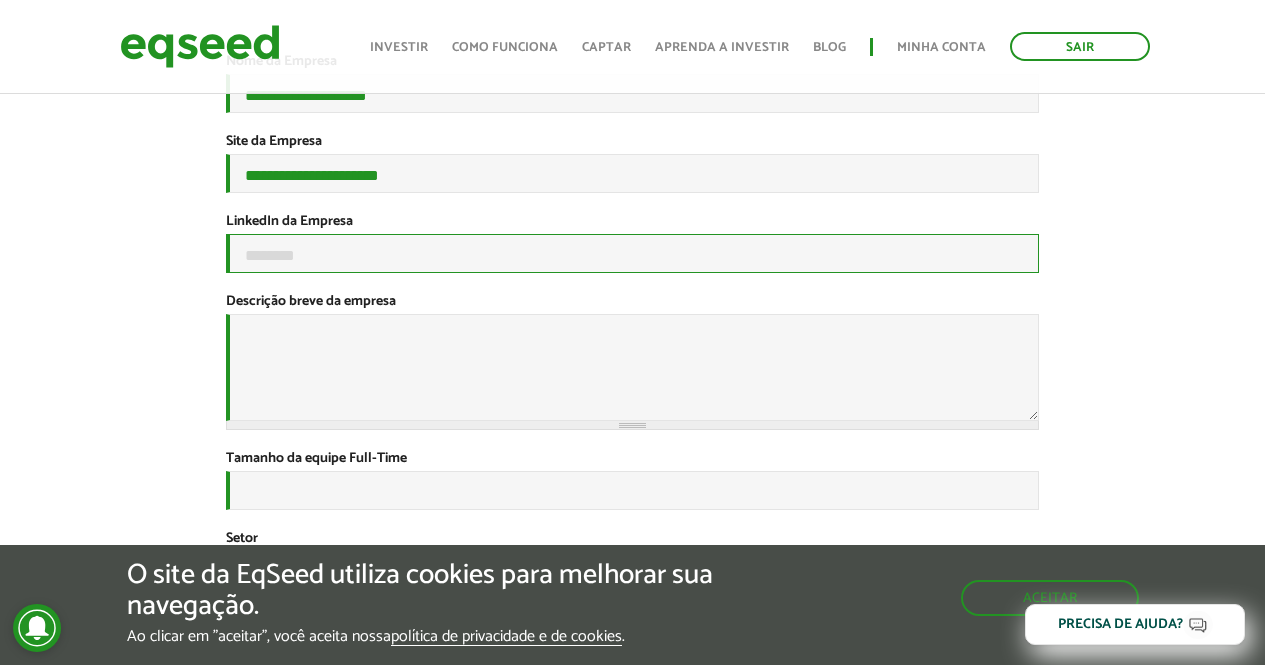 click on "LinkedIn da Empresa" at bounding box center (632, 253) 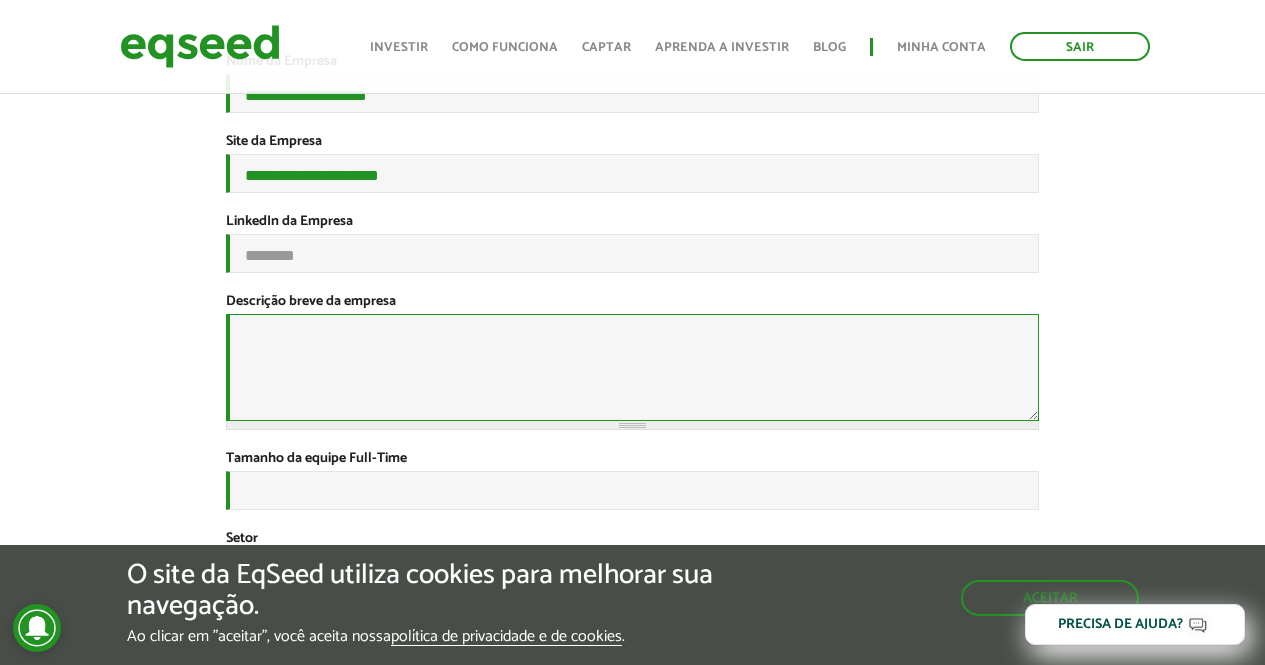 click on "Descrição breve da empresa  *" at bounding box center (632, 367) 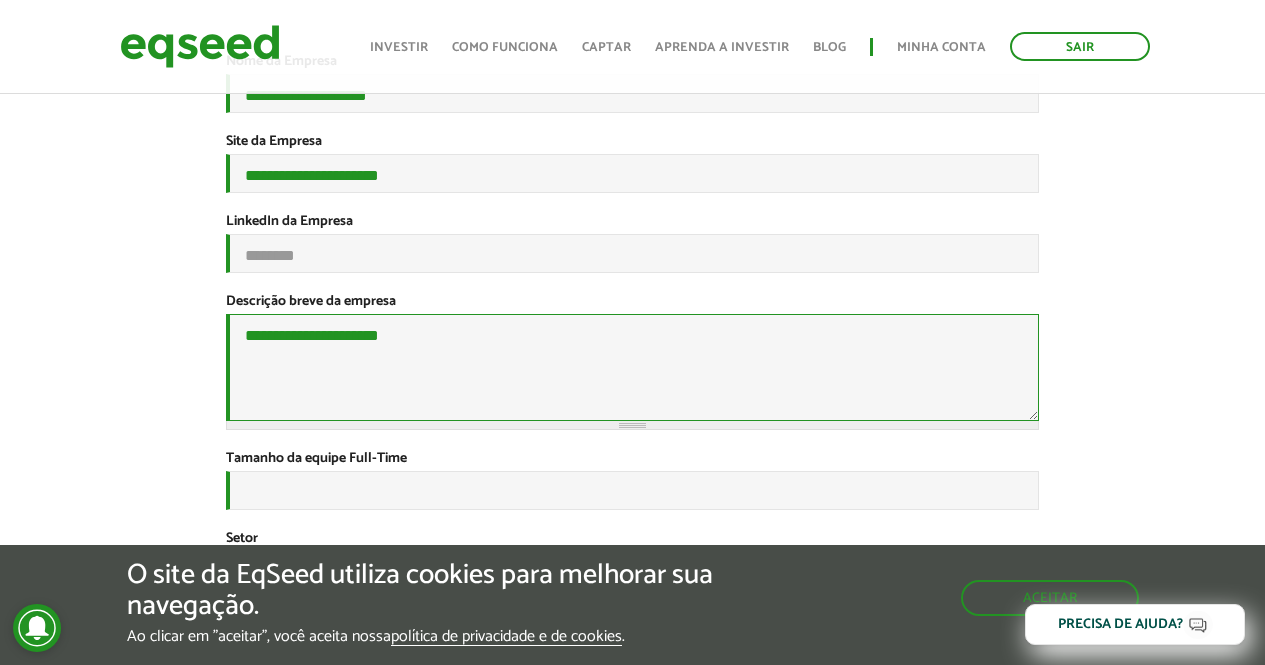 drag, startPoint x: 303, startPoint y: 371, endPoint x: 132, endPoint y: 359, distance: 171.42053 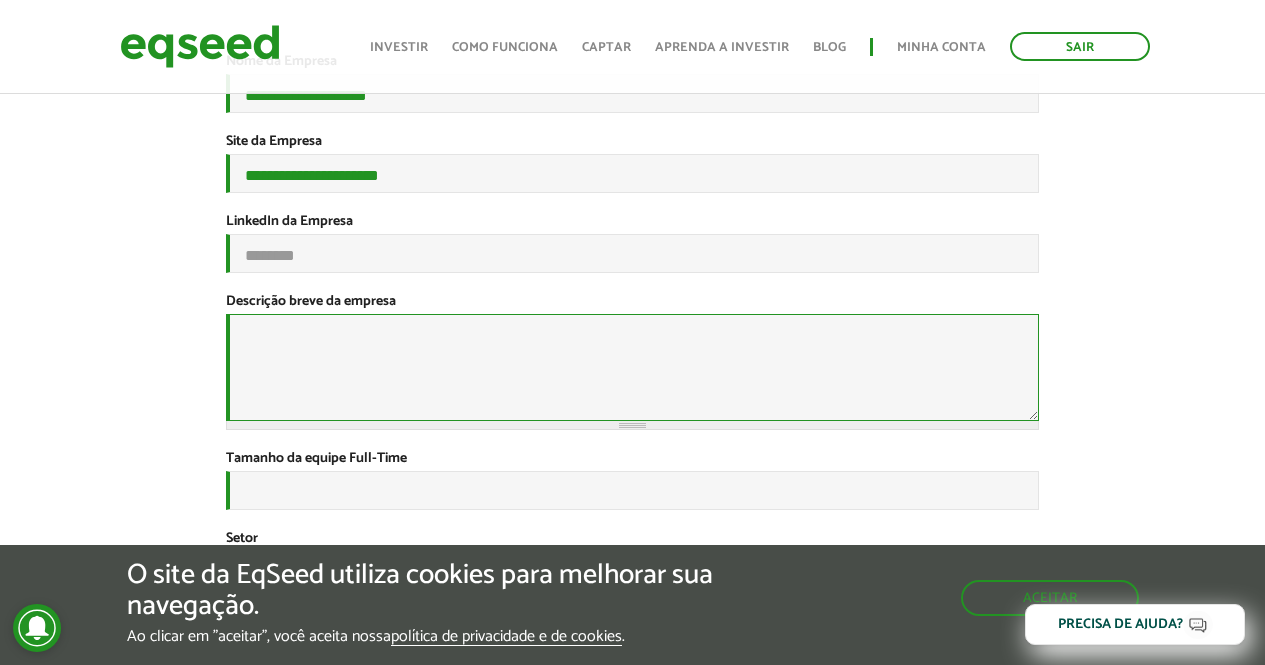 click on "Descrição breve da empresa  *" at bounding box center [632, 367] 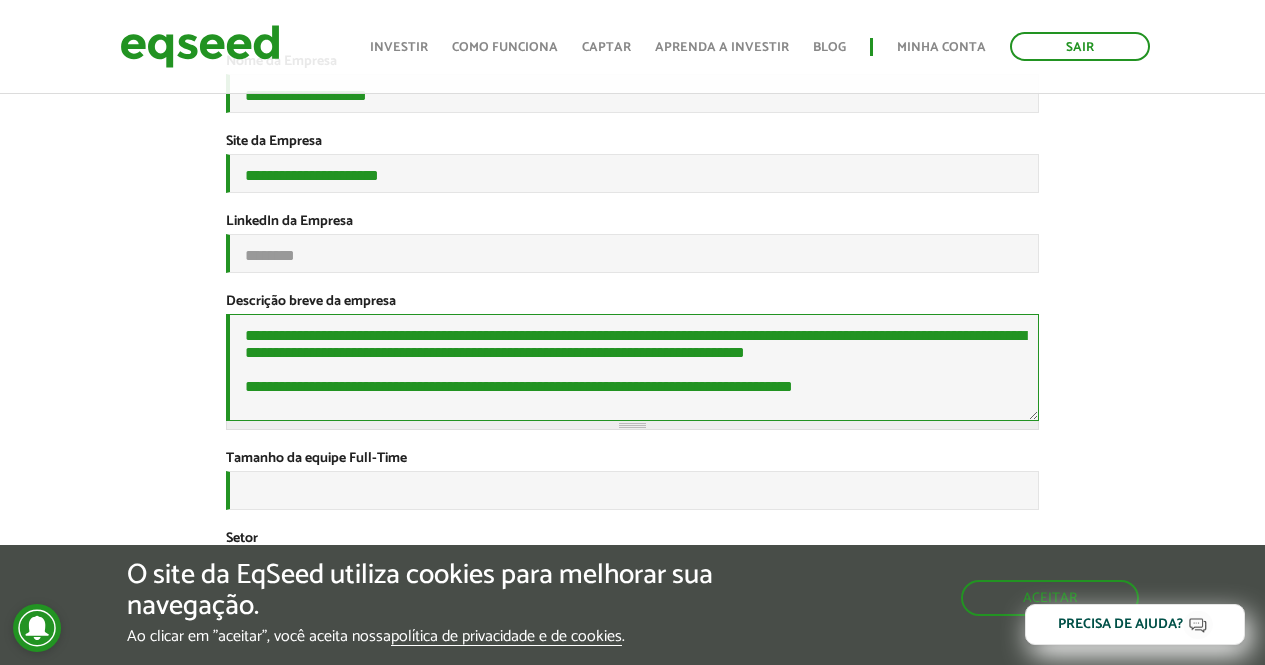 click on "**********" at bounding box center (632, 367) 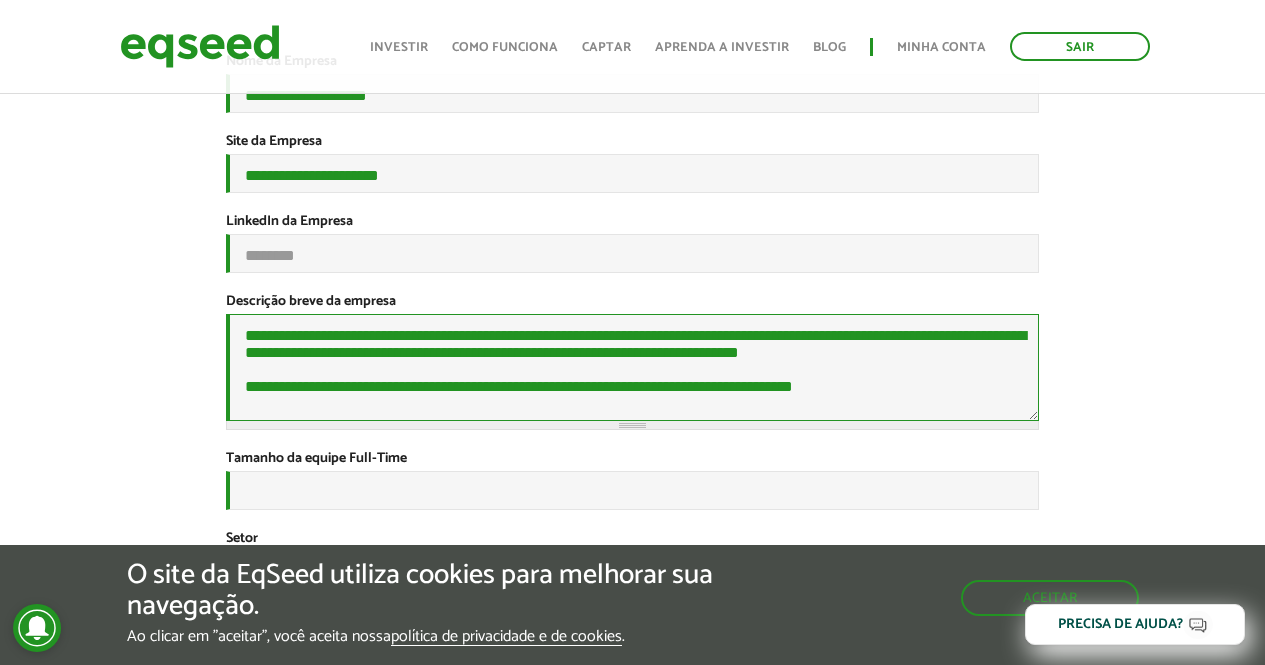 click on "**********" at bounding box center (632, 367) 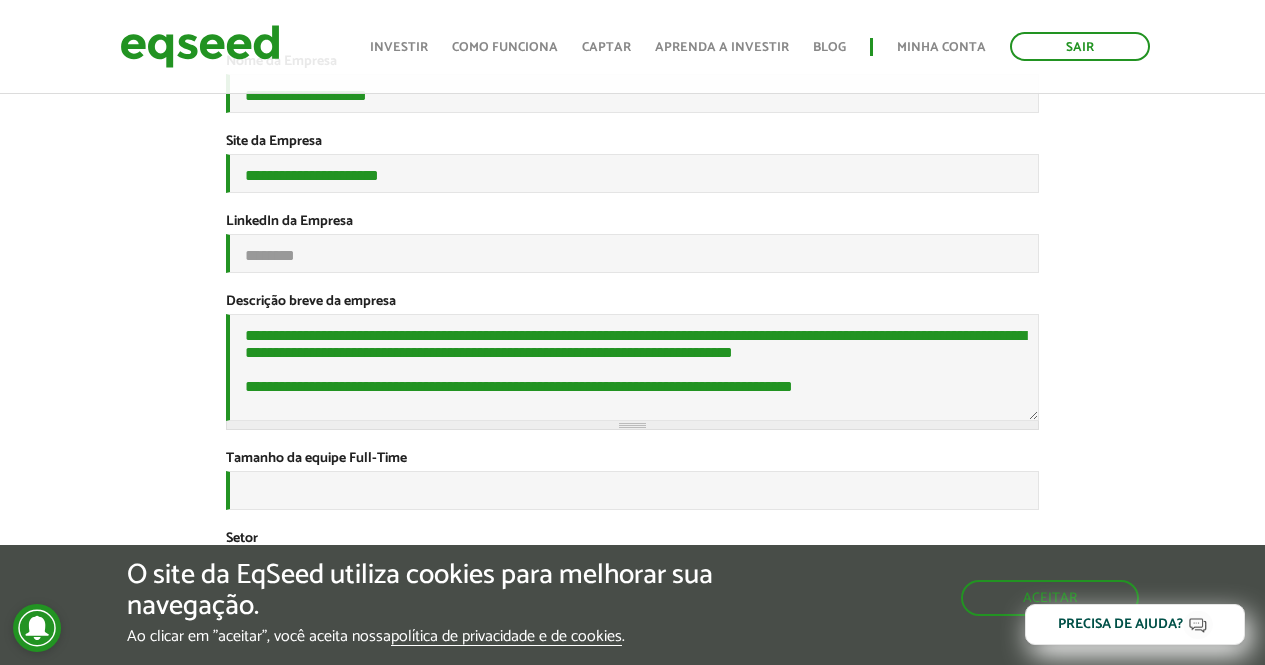 click on "**********" at bounding box center (632, 514) 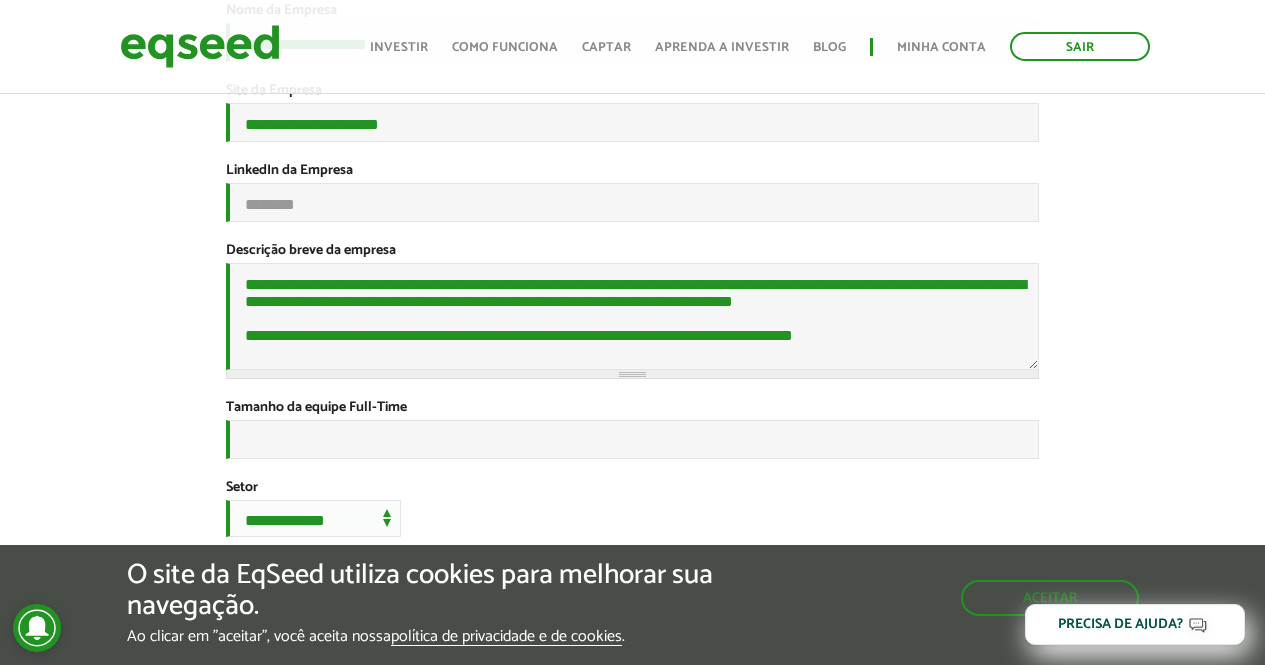 scroll, scrollTop: 345, scrollLeft: 0, axis: vertical 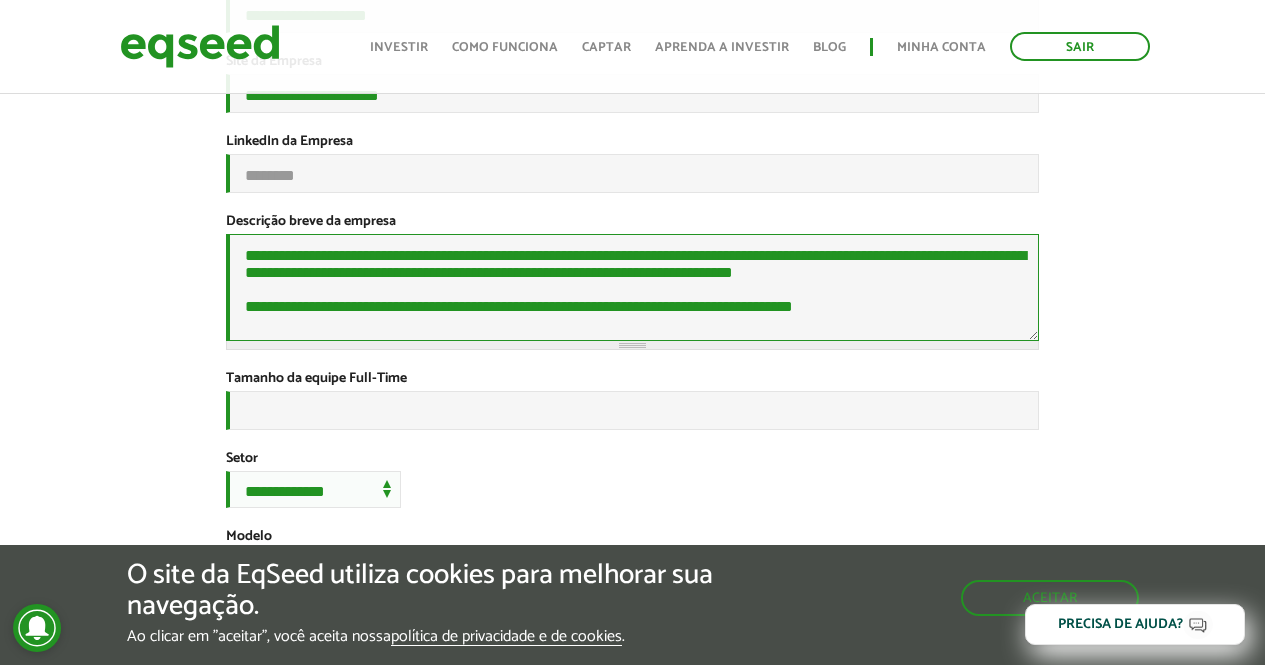 click on "**********" at bounding box center [632, 287] 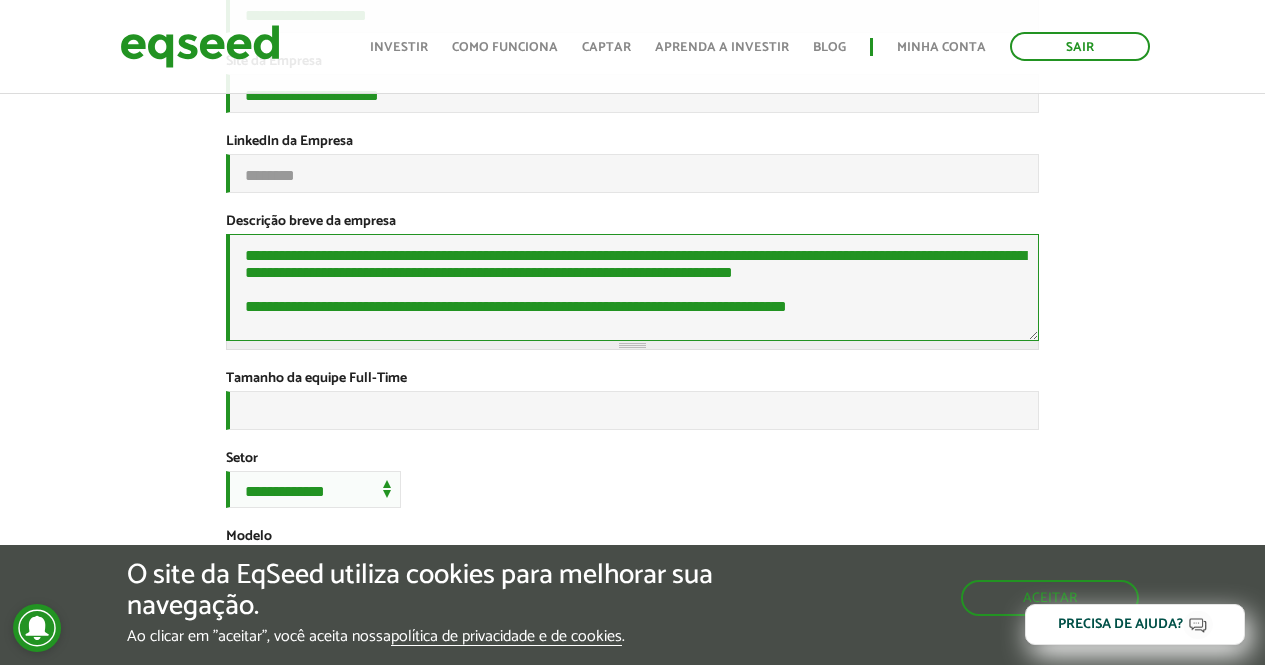 click on "**********" at bounding box center [632, 287] 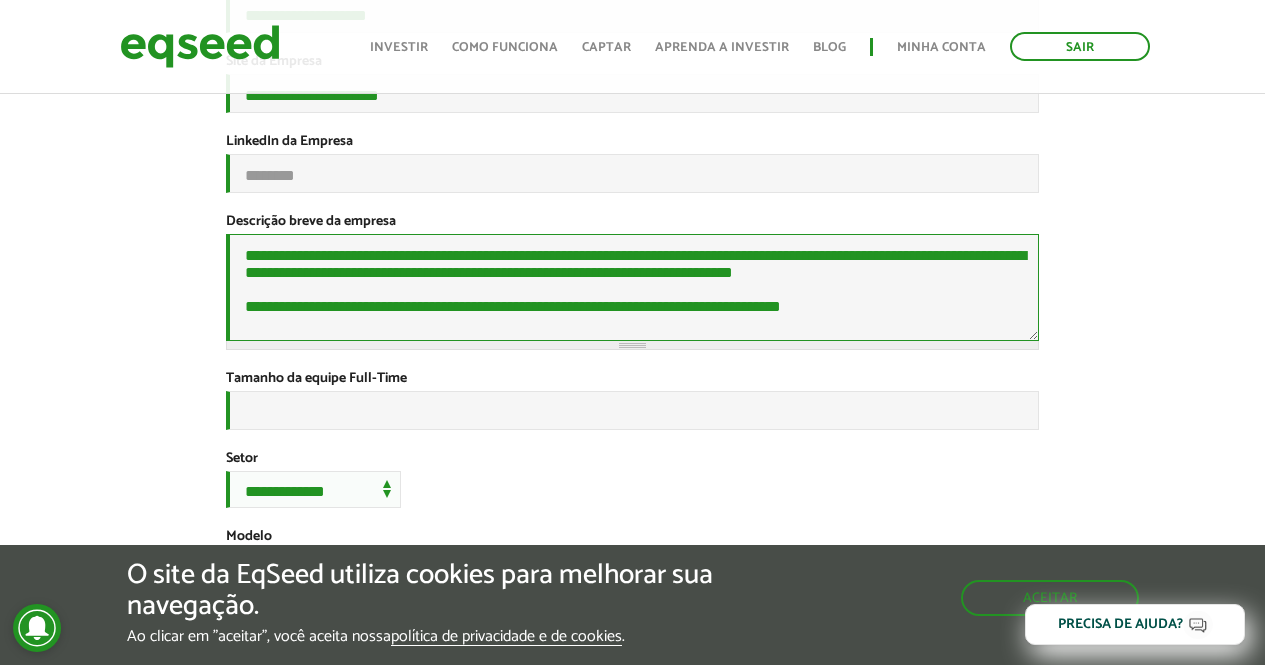 type on "**********" 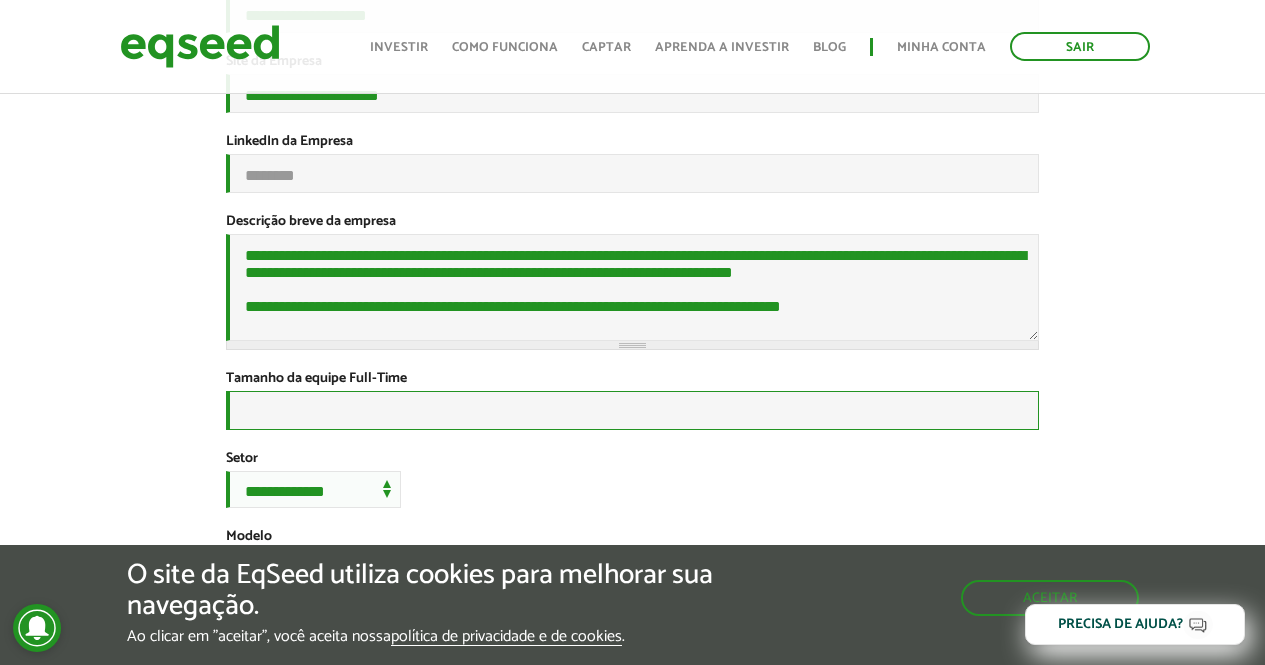 click on "Tamanho da equipe Full-Time  *" at bounding box center [632, 410] 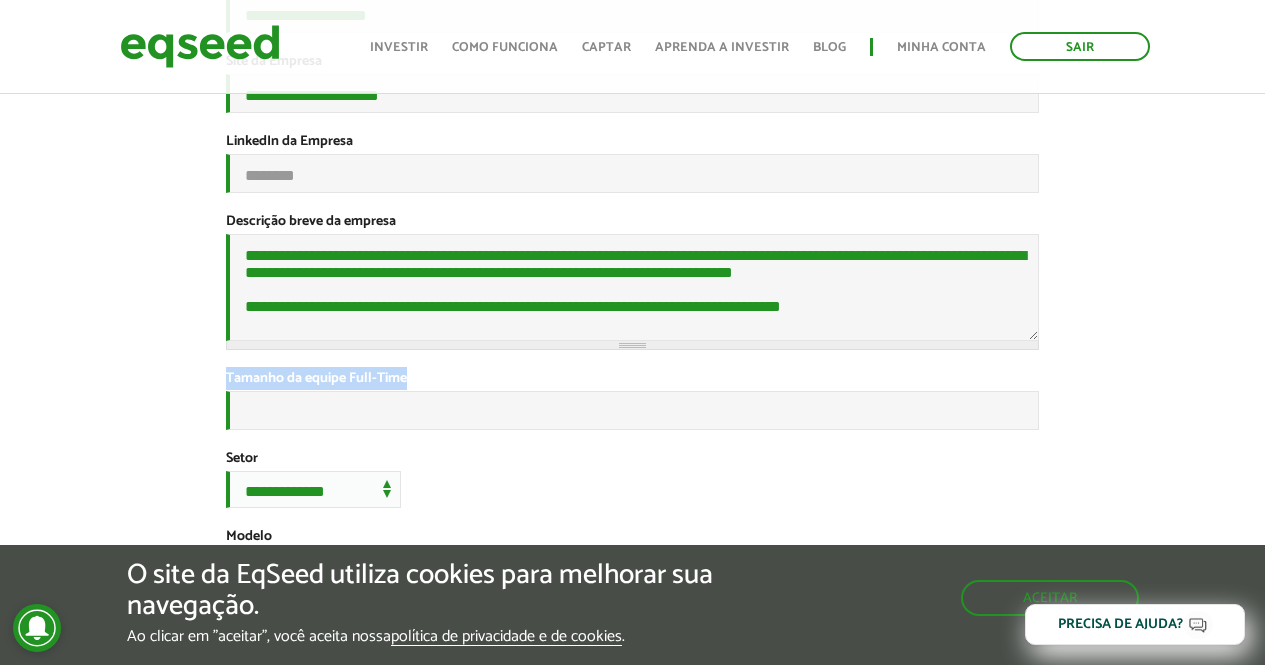 drag, startPoint x: 416, startPoint y: 451, endPoint x: 227, endPoint y: 457, distance: 189.09521 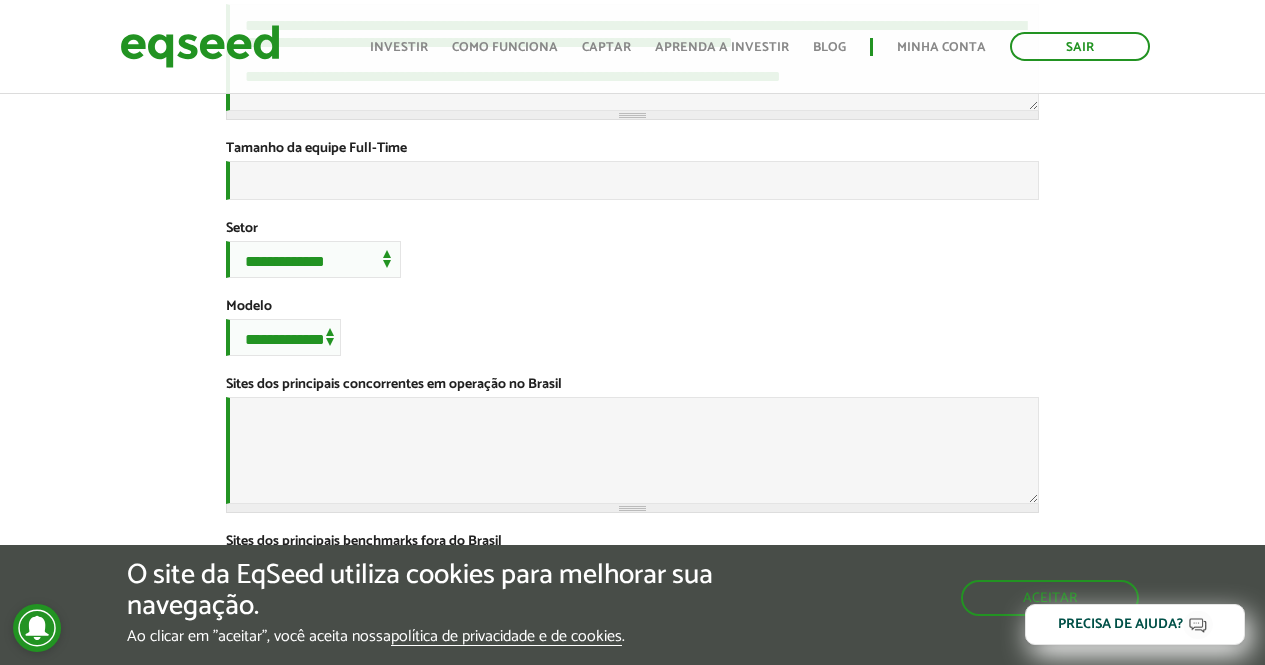 scroll, scrollTop: 585, scrollLeft: 0, axis: vertical 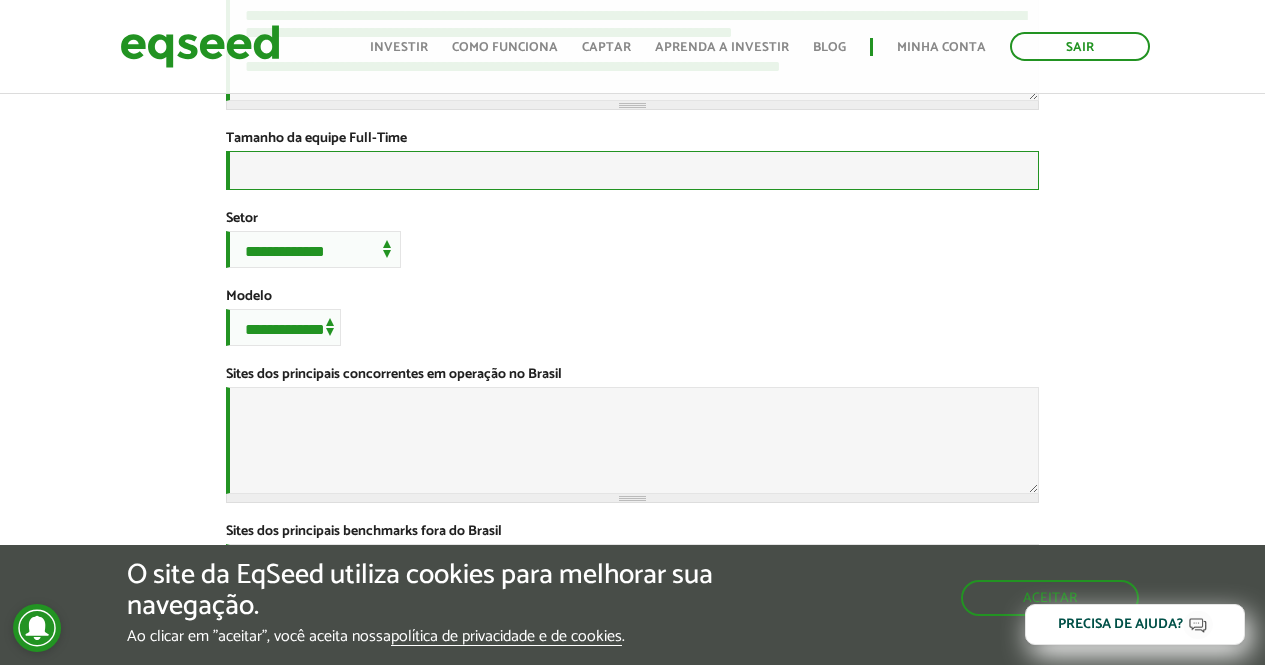 click on "Tamanho da equipe Full-Time  *" at bounding box center (632, 170) 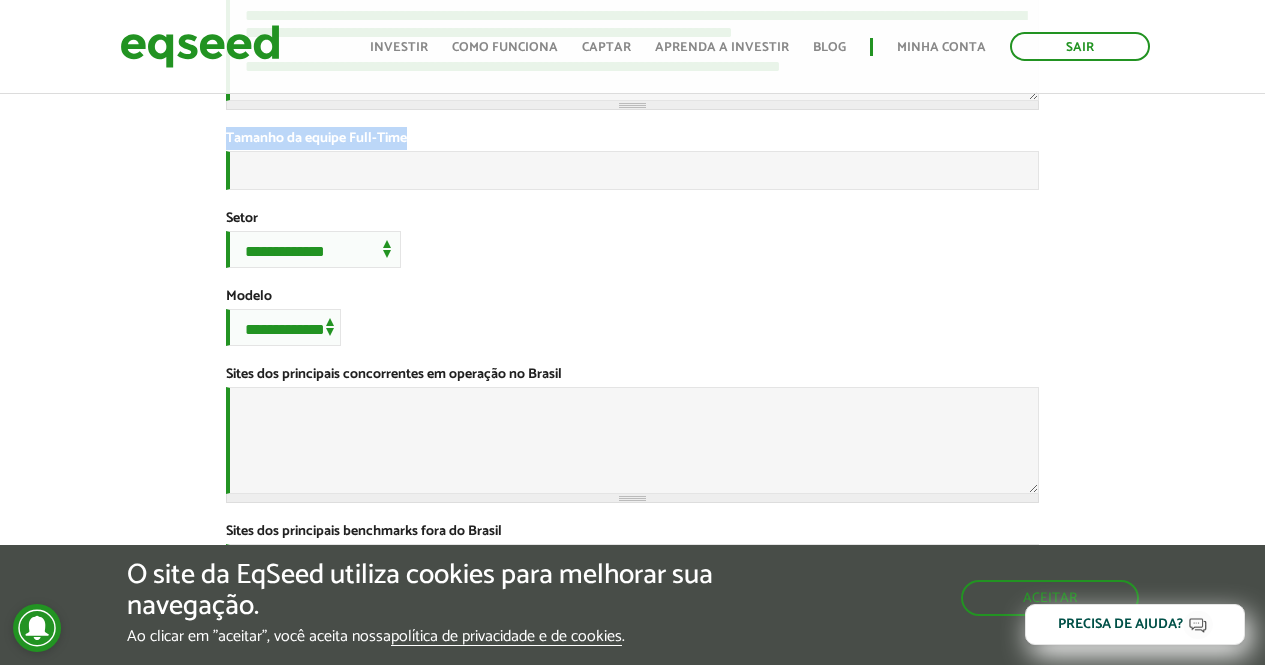 drag, startPoint x: 411, startPoint y: 207, endPoint x: 214, endPoint y: 205, distance: 197.01015 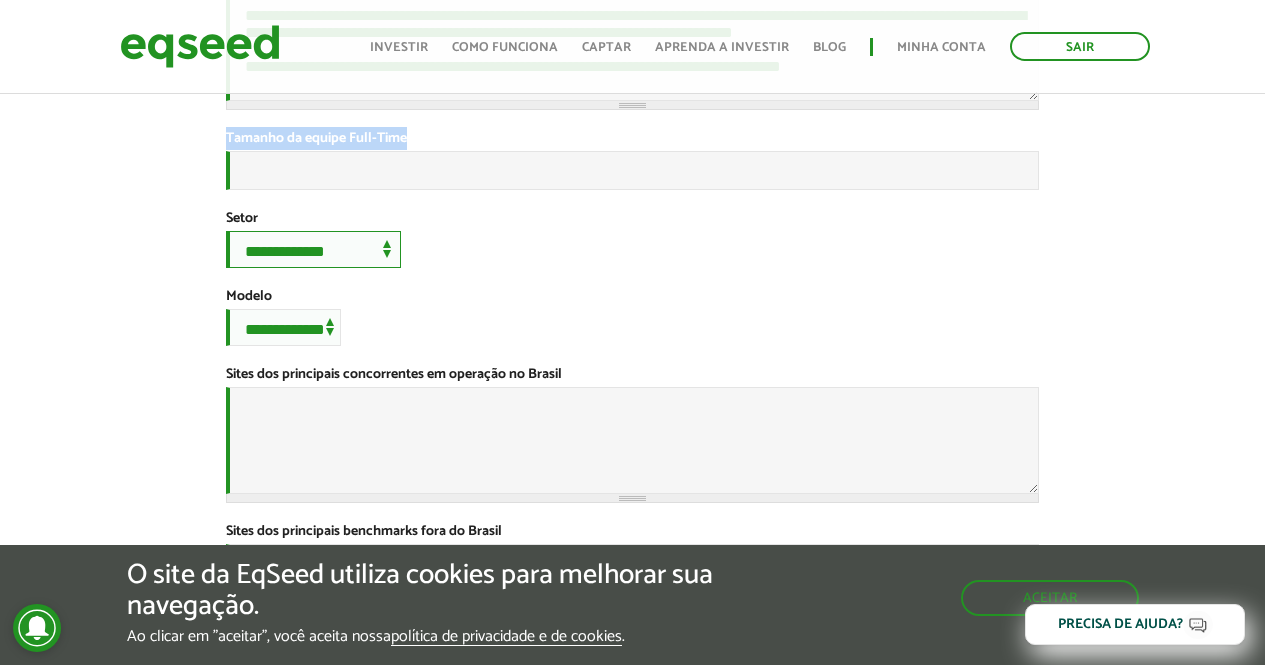 click on "**********" at bounding box center [313, 249] 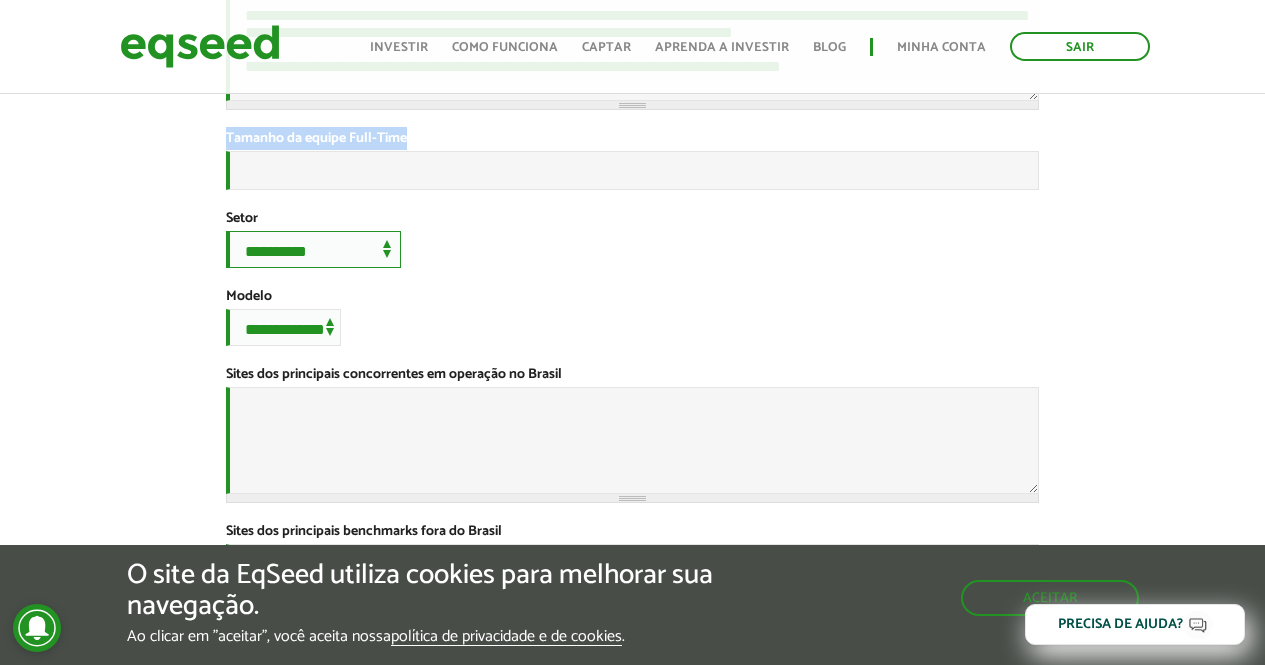 click on "**********" at bounding box center (313, 249) 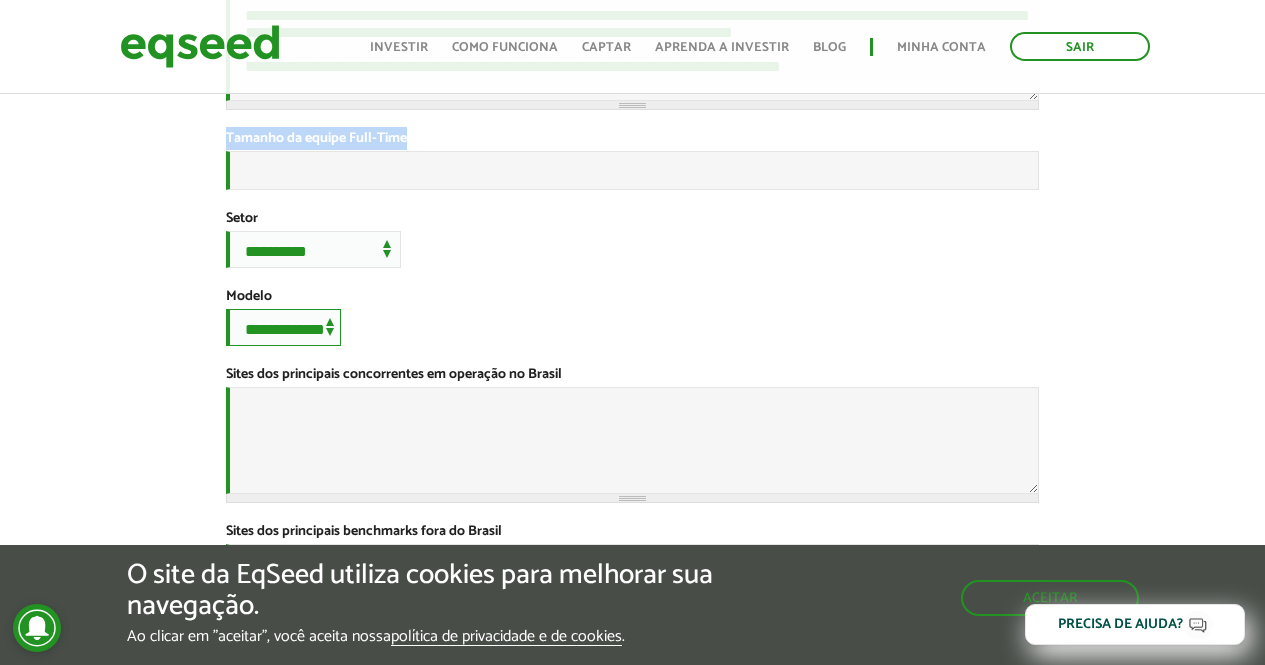 click on "**********" at bounding box center (283, 327) 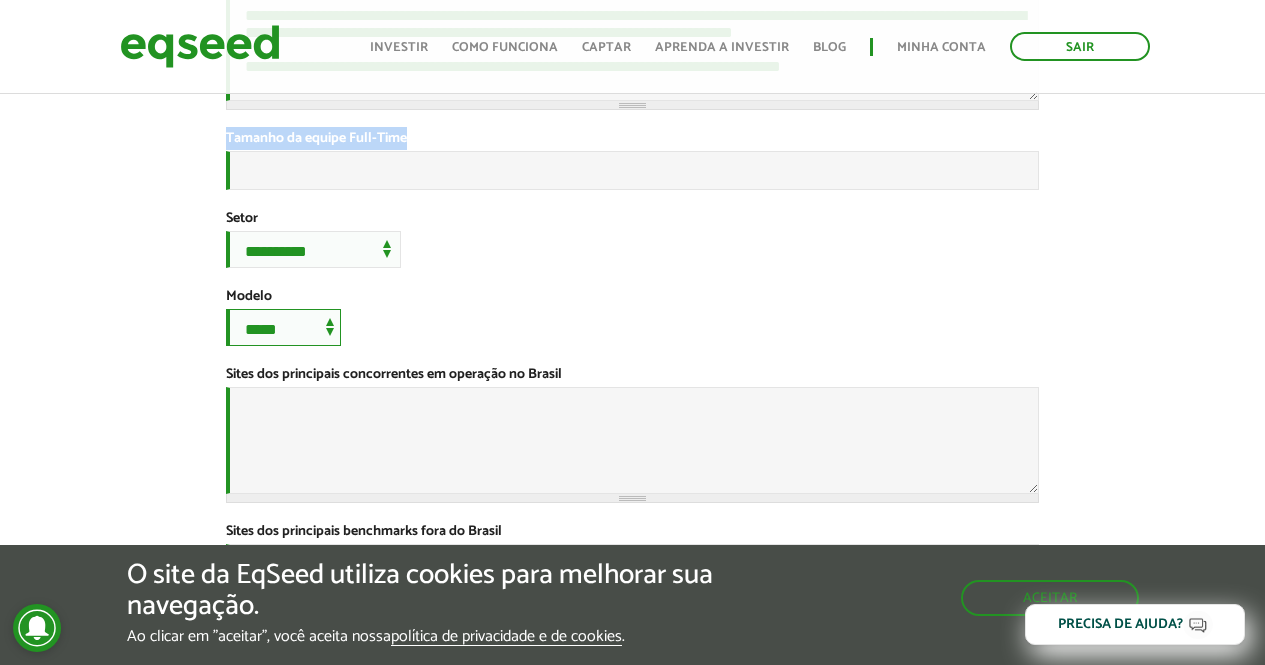 click on "**********" at bounding box center (283, 327) 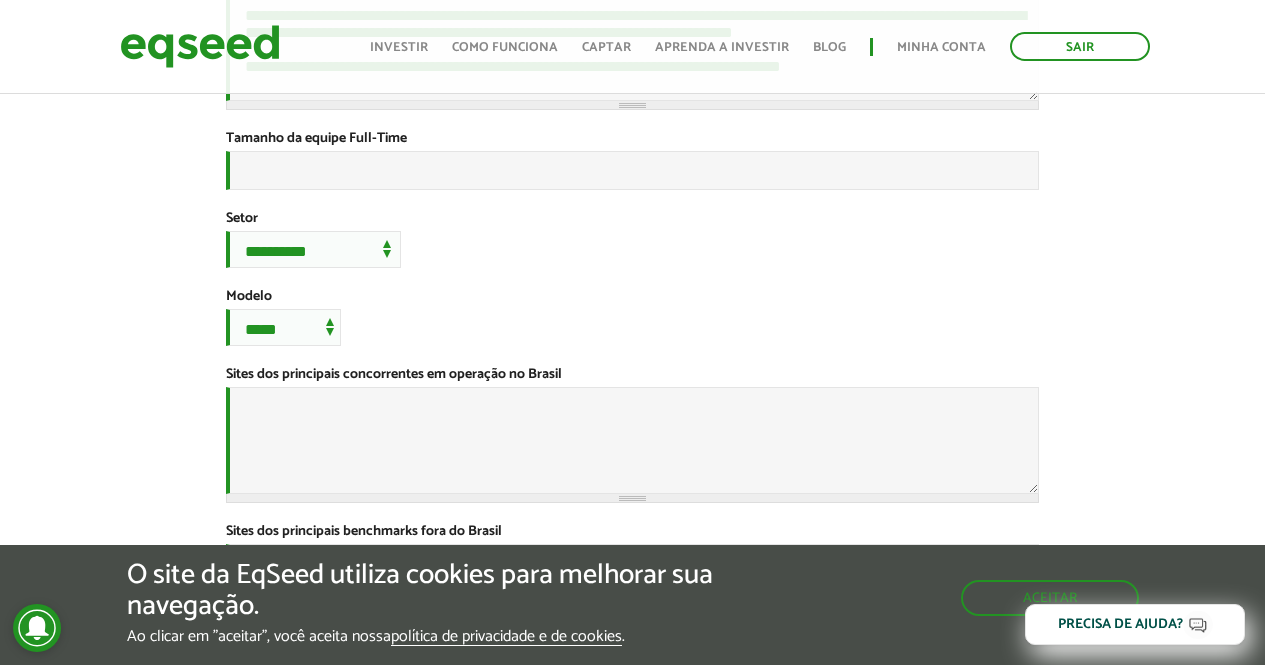 click on "**********" at bounding box center (632, 194) 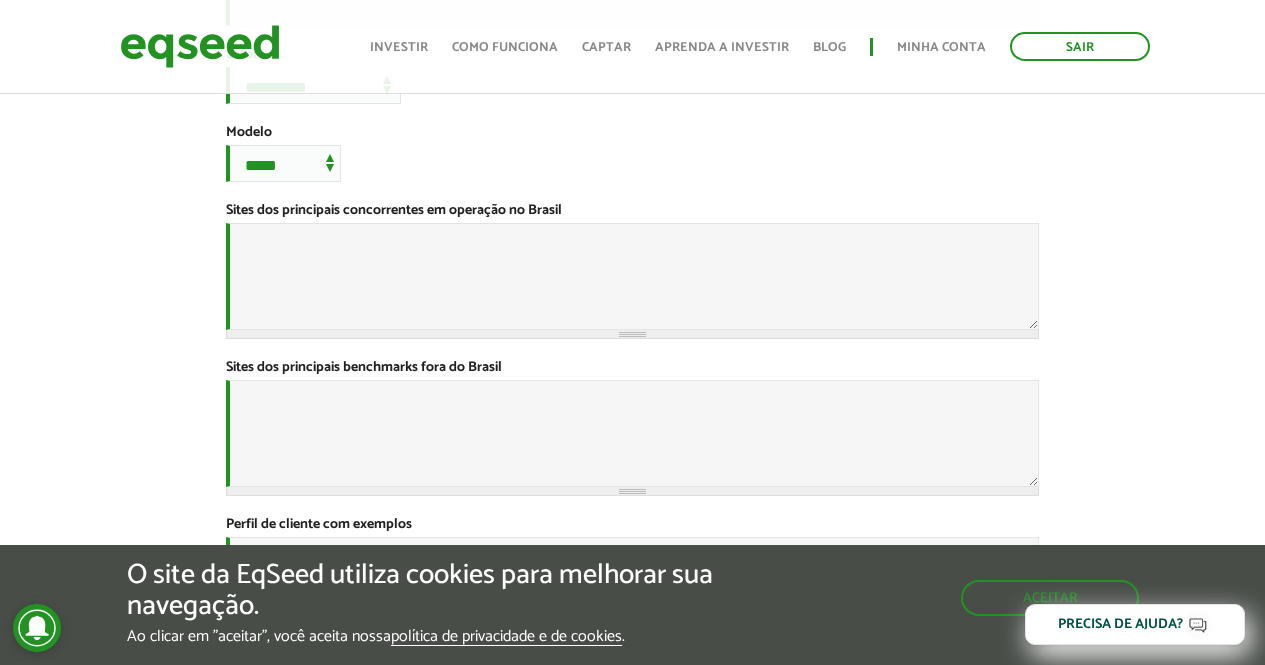 scroll, scrollTop: 785, scrollLeft: 0, axis: vertical 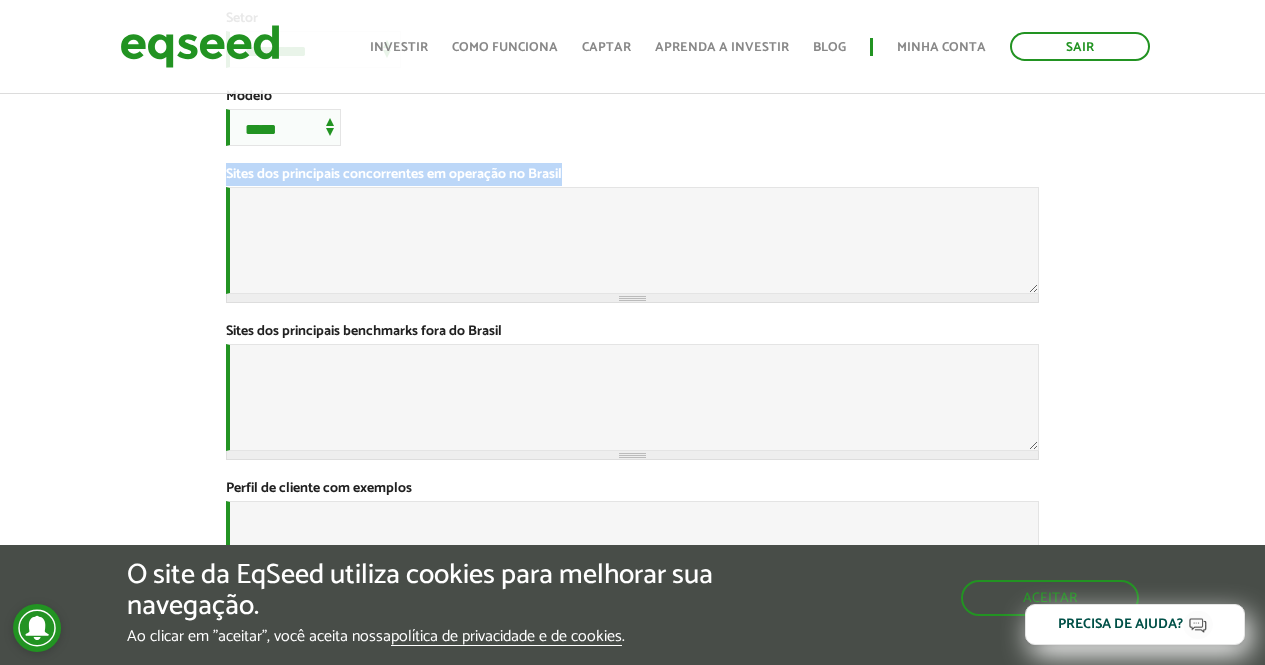 drag, startPoint x: 542, startPoint y: 271, endPoint x: 219, endPoint y: 276, distance: 323.0387 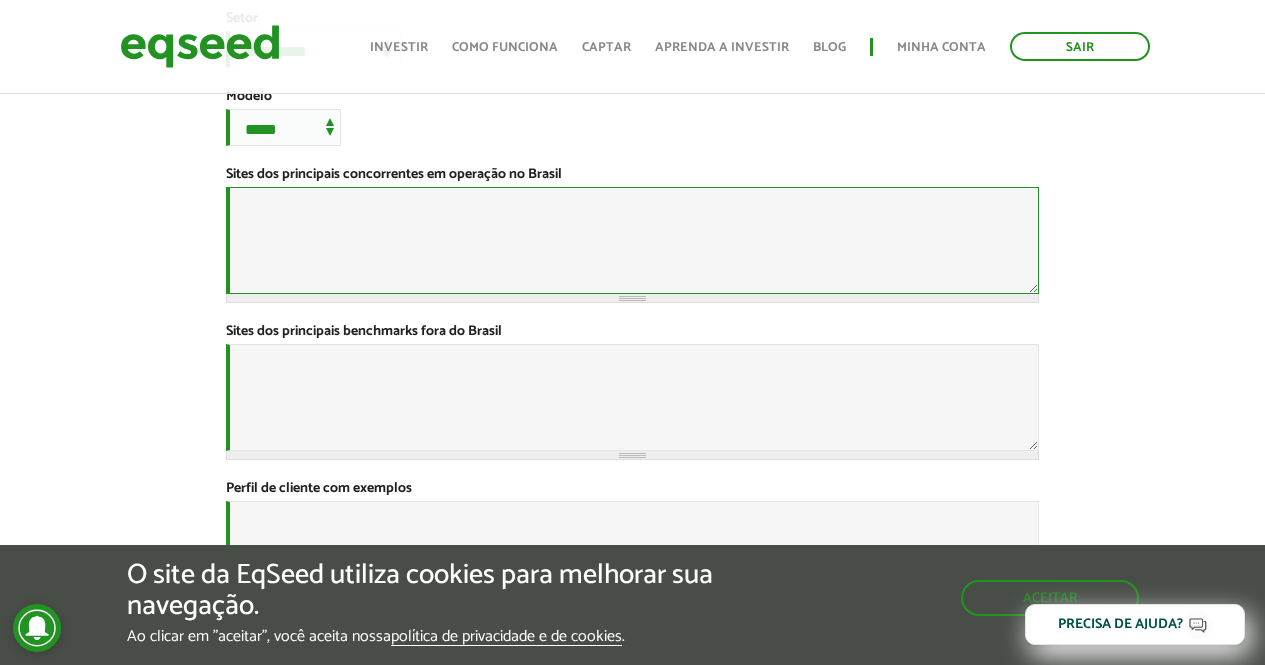 click on "Sites dos principais concorrentes em operação no Brasil  *" at bounding box center (632, 240) 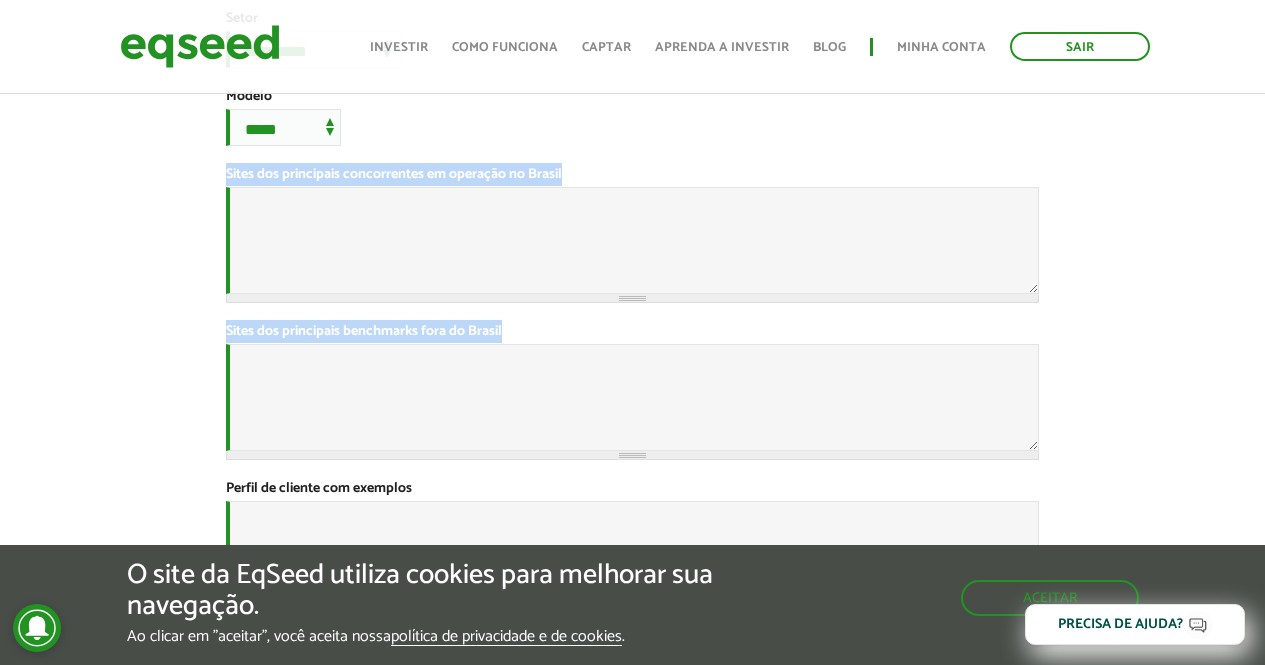 drag, startPoint x: 225, startPoint y: 269, endPoint x: 501, endPoint y: 493, distance: 355.46027 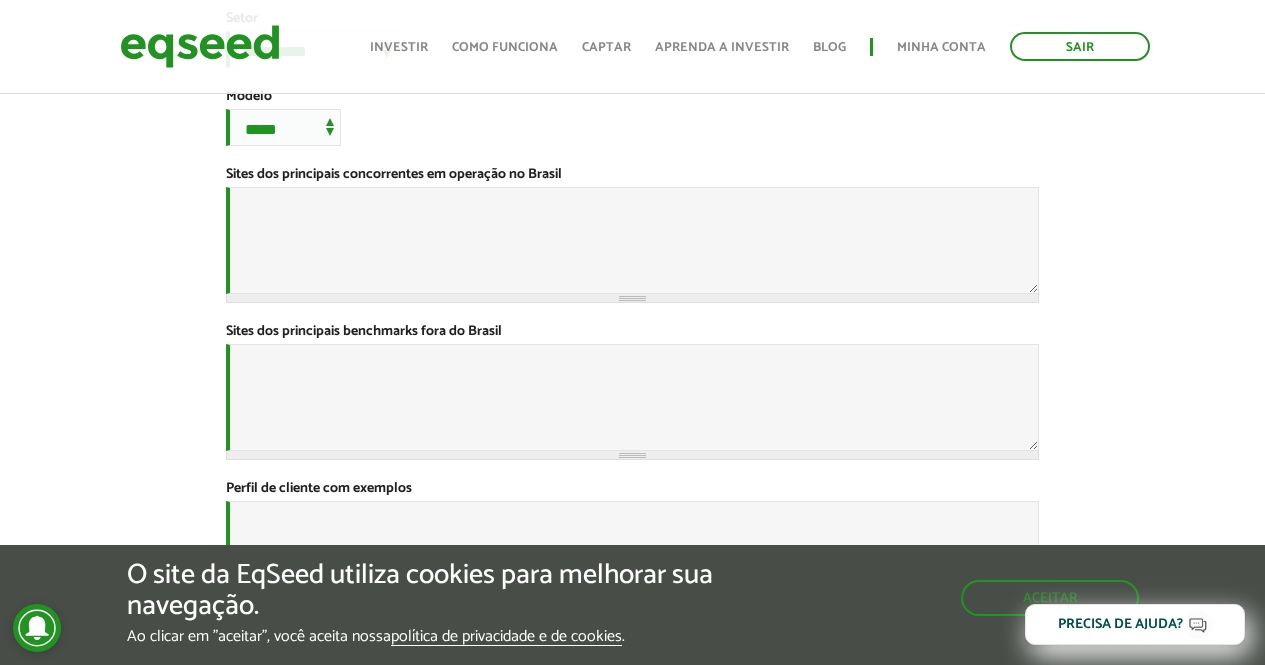 click on "**********" at bounding box center [632, 117] 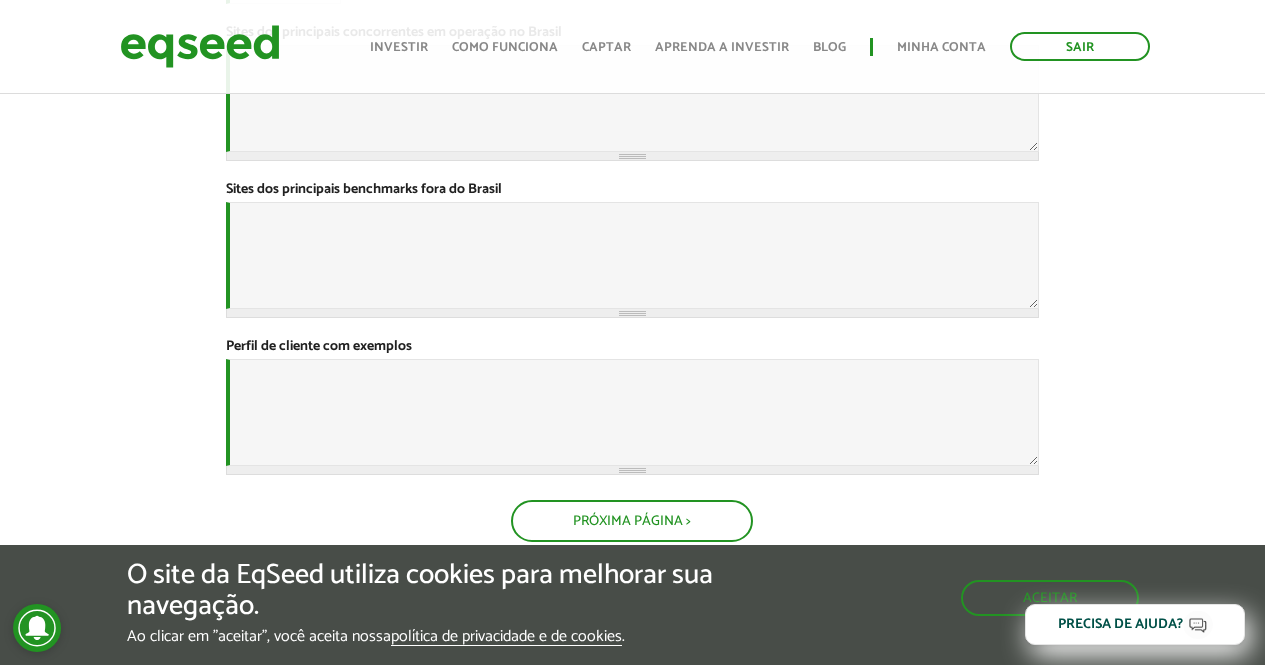 scroll, scrollTop: 945, scrollLeft: 0, axis: vertical 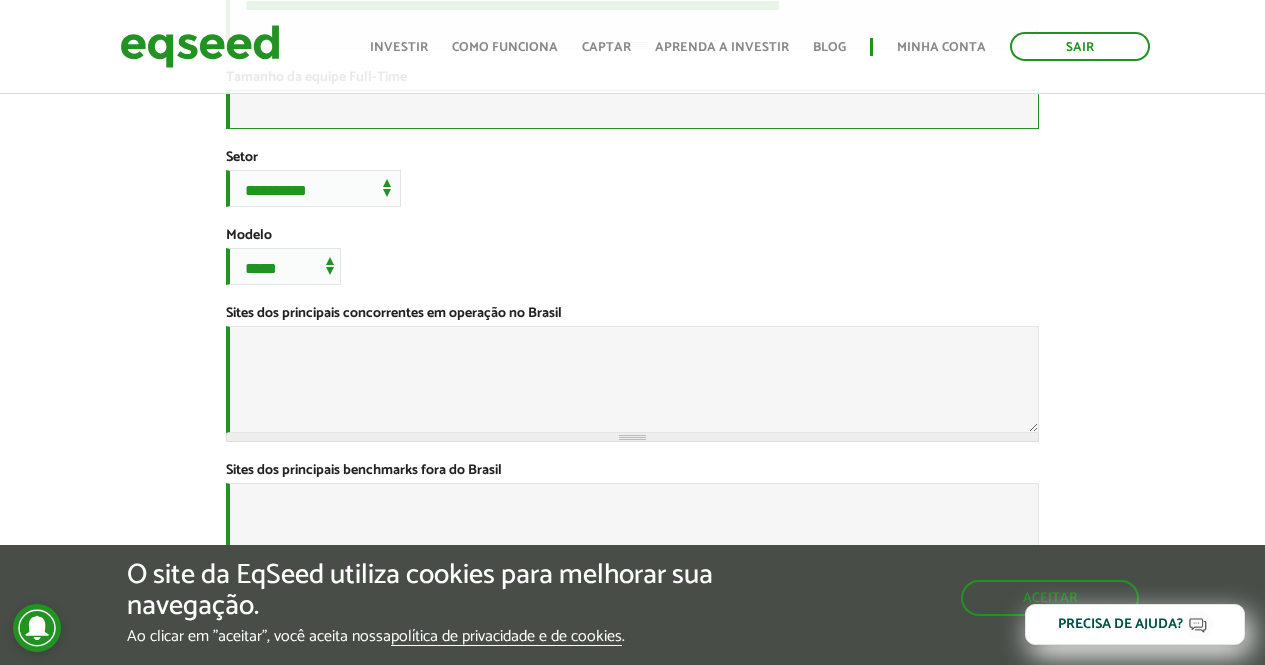 click on "Tamanho da equipe Full-Time  *" at bounding box center (632, 109) 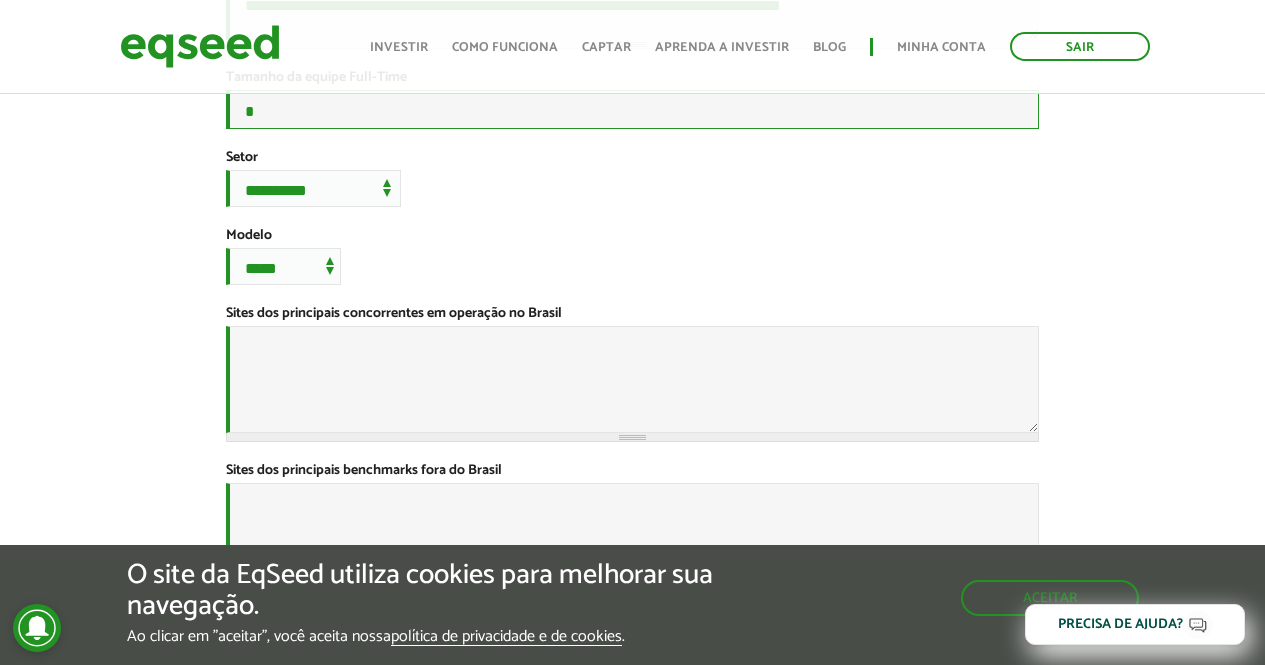 type on "*" 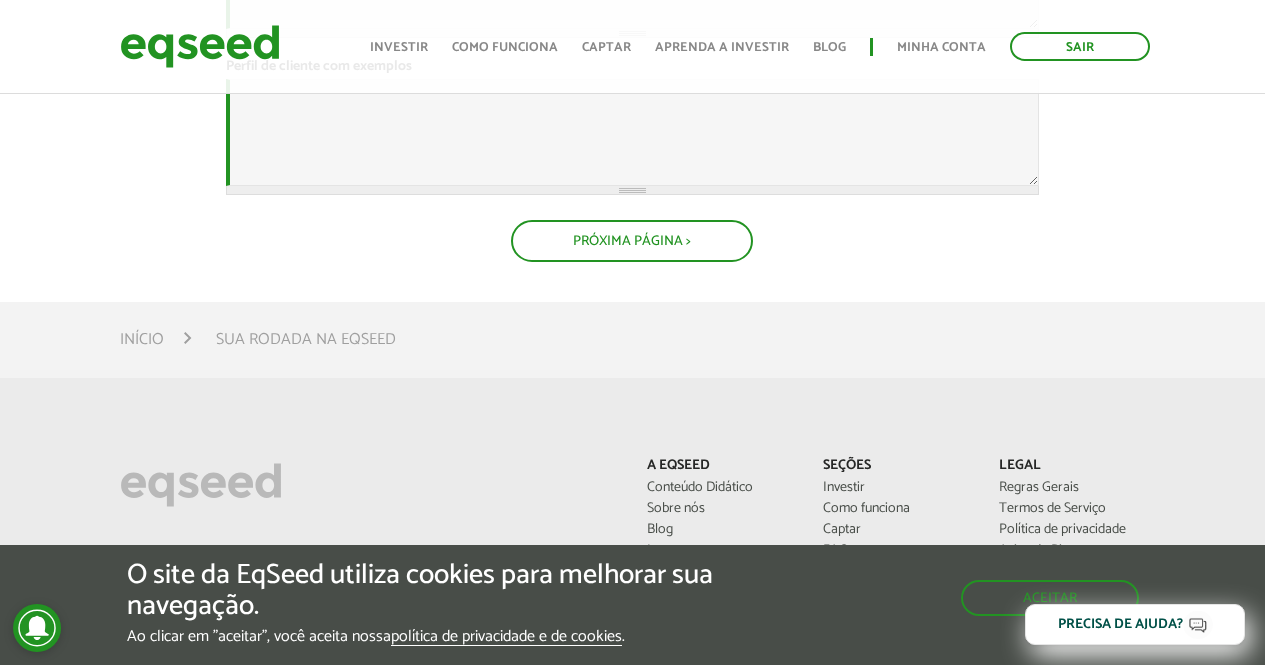 scroll, scrollTop: 1224, scrollLeft: 0, axis: vertical 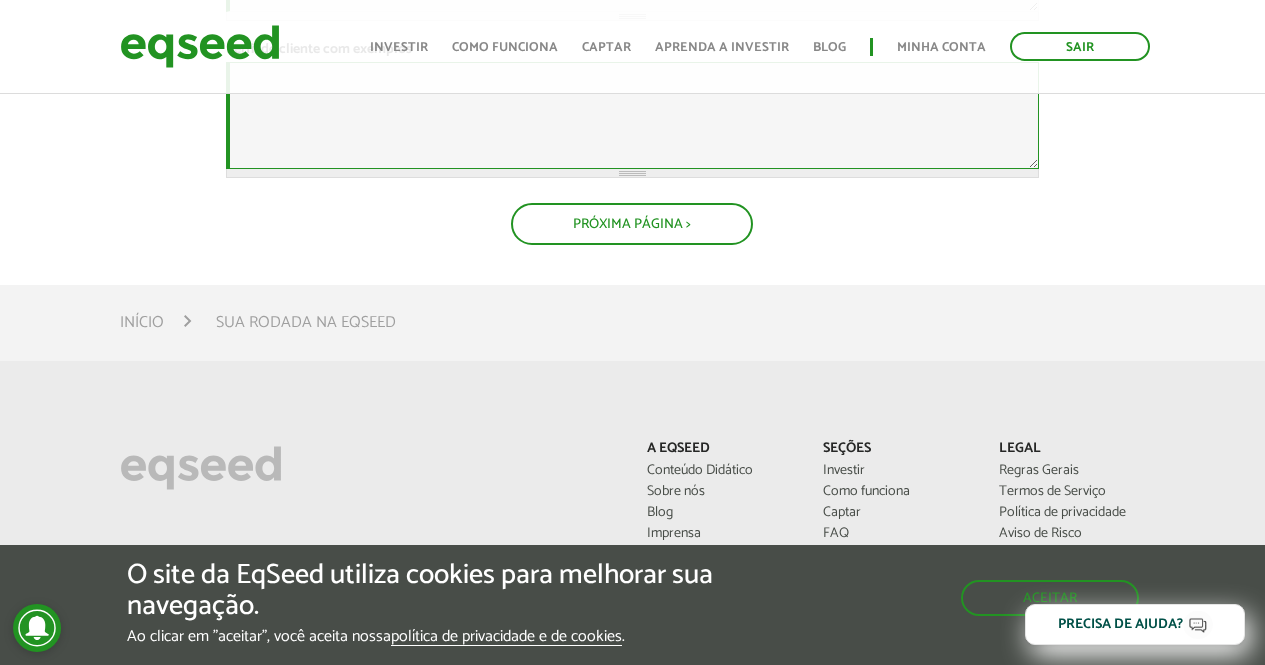 click on "Perfil de cliente com exemplos  *" at bounding box center (632, 115) 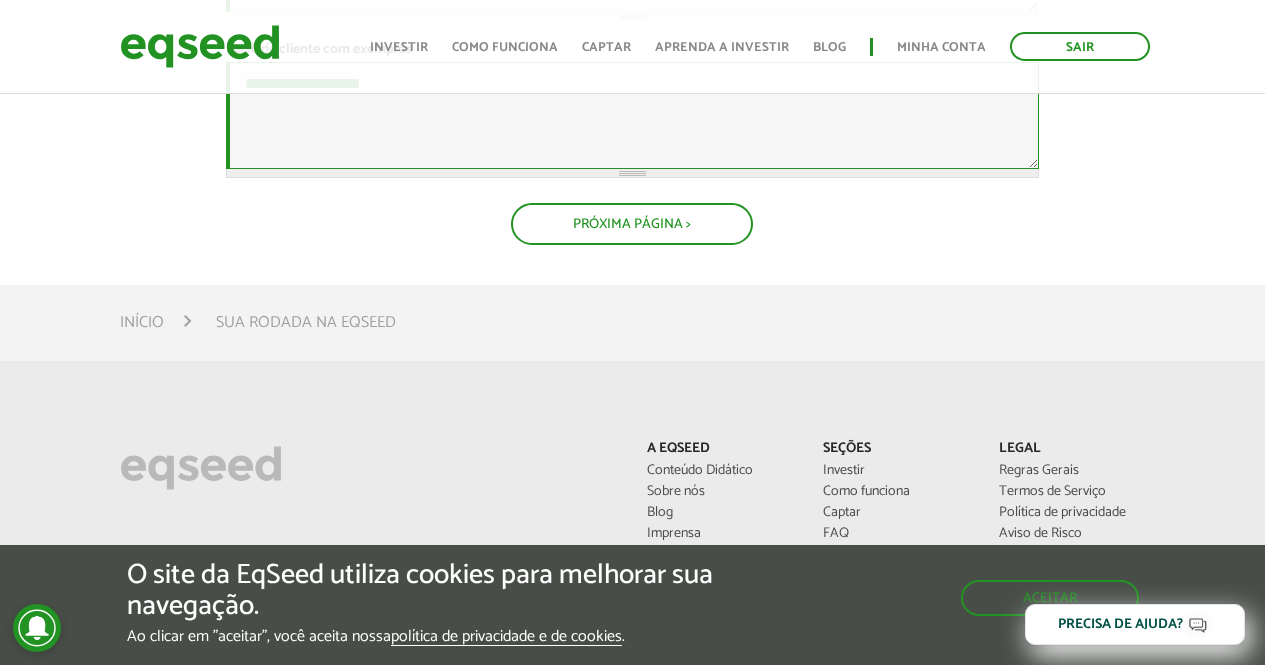 click on "**********" at bounding box center (632, 115) 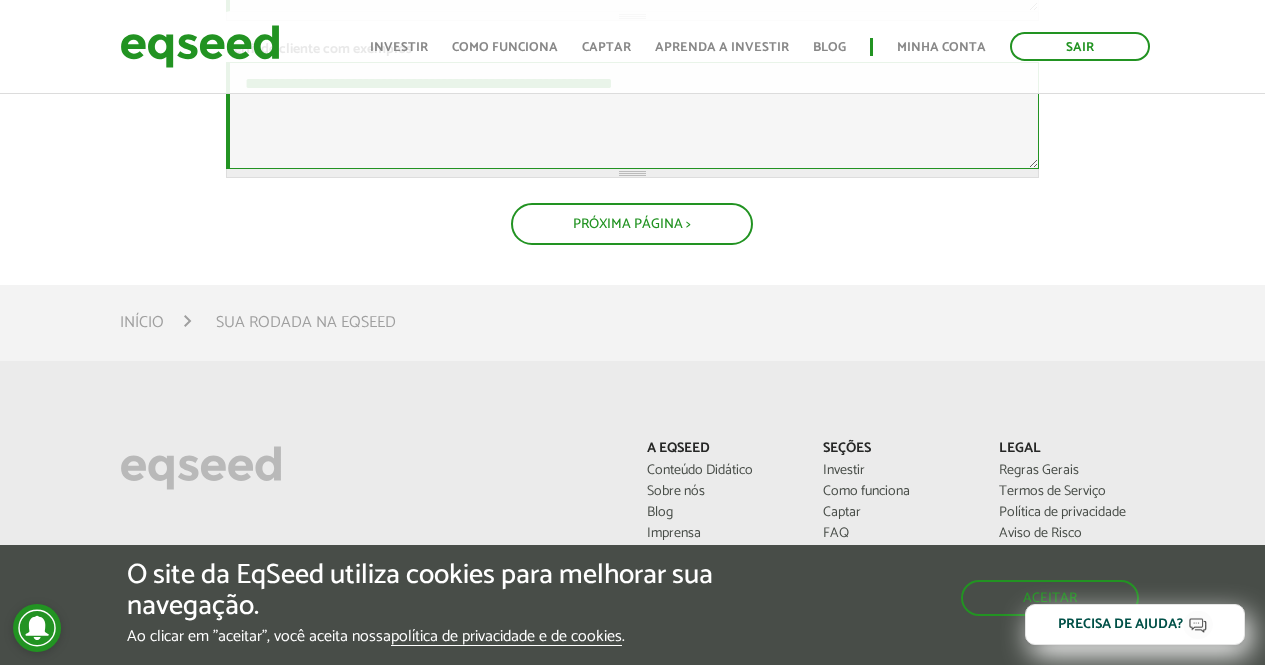 click on "**********" at bounding box center (632, 115) 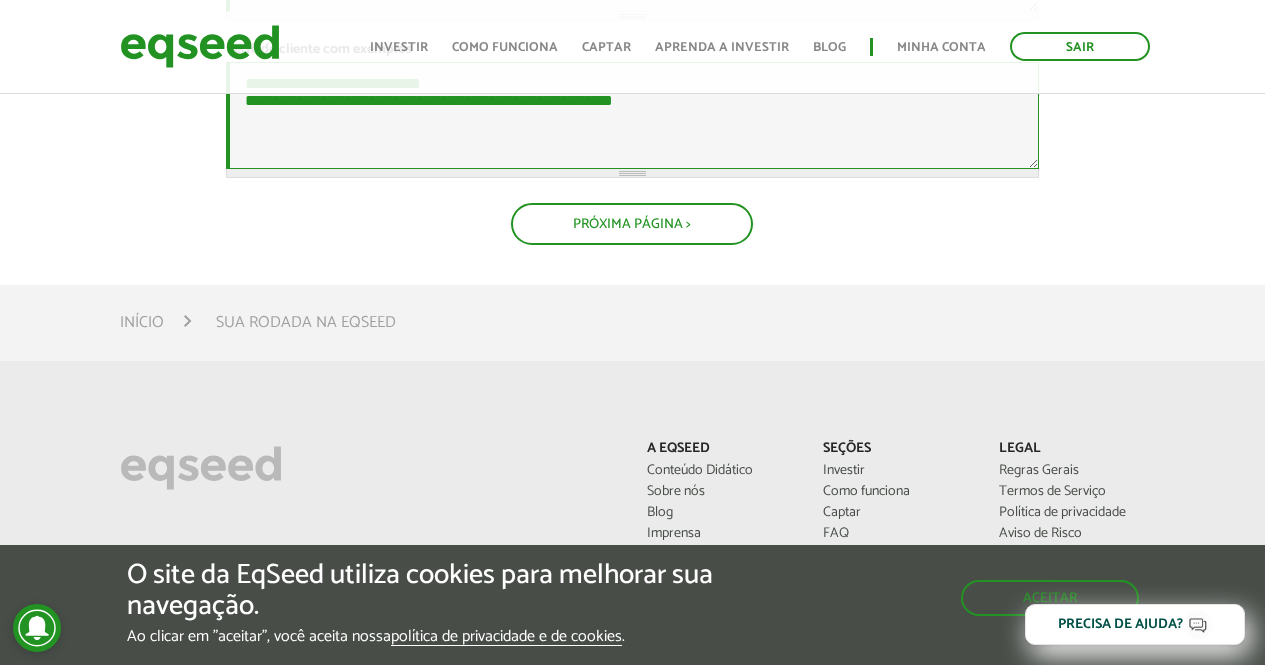 click on "**********" at bounding box center [632, 115] 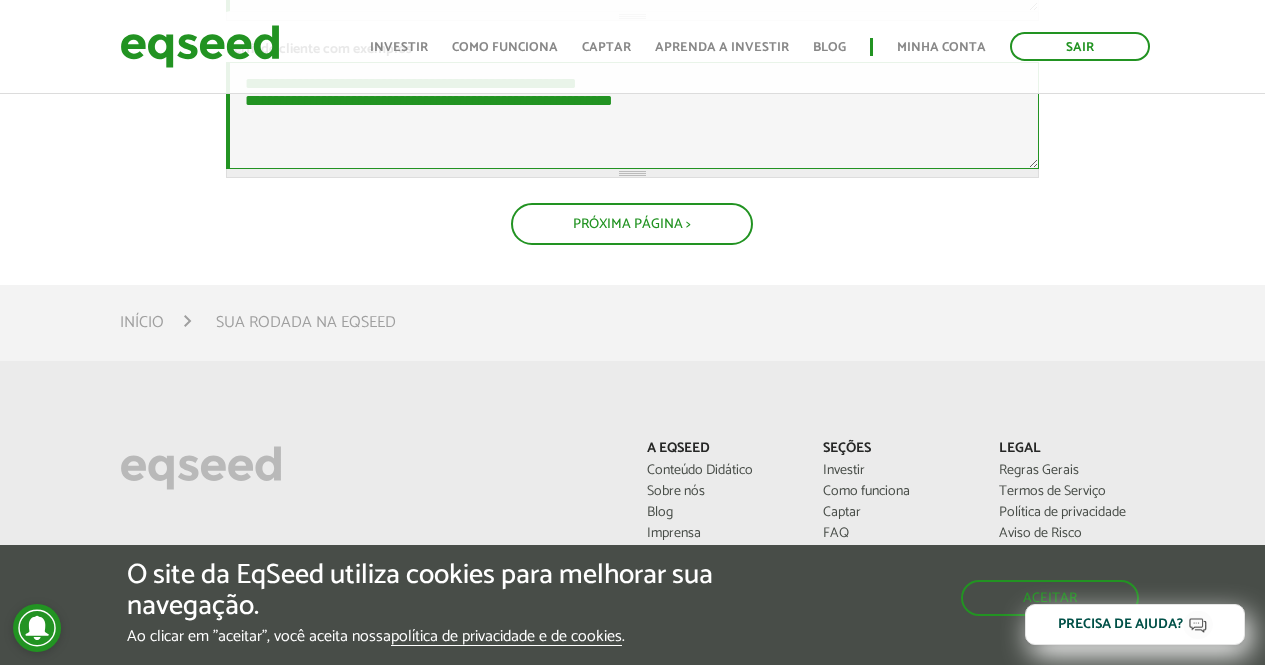 click on "**********" at bounding box center [632, 115] 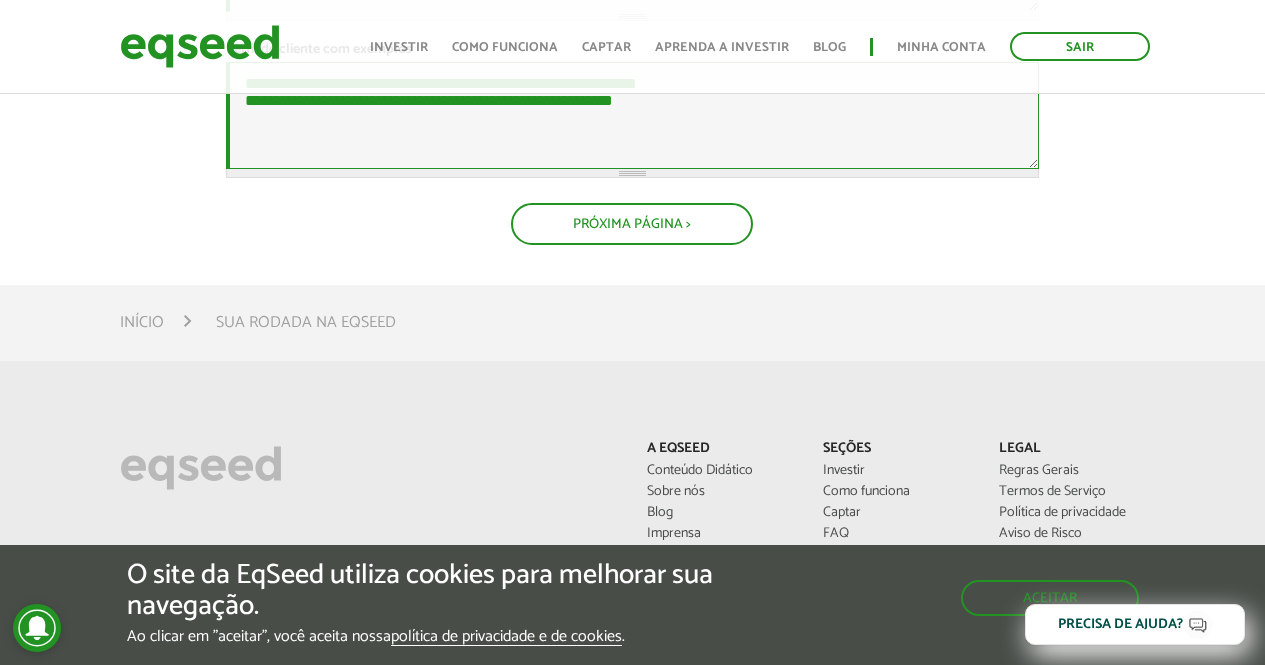 click on "**********" at bounding box center (632, 115) 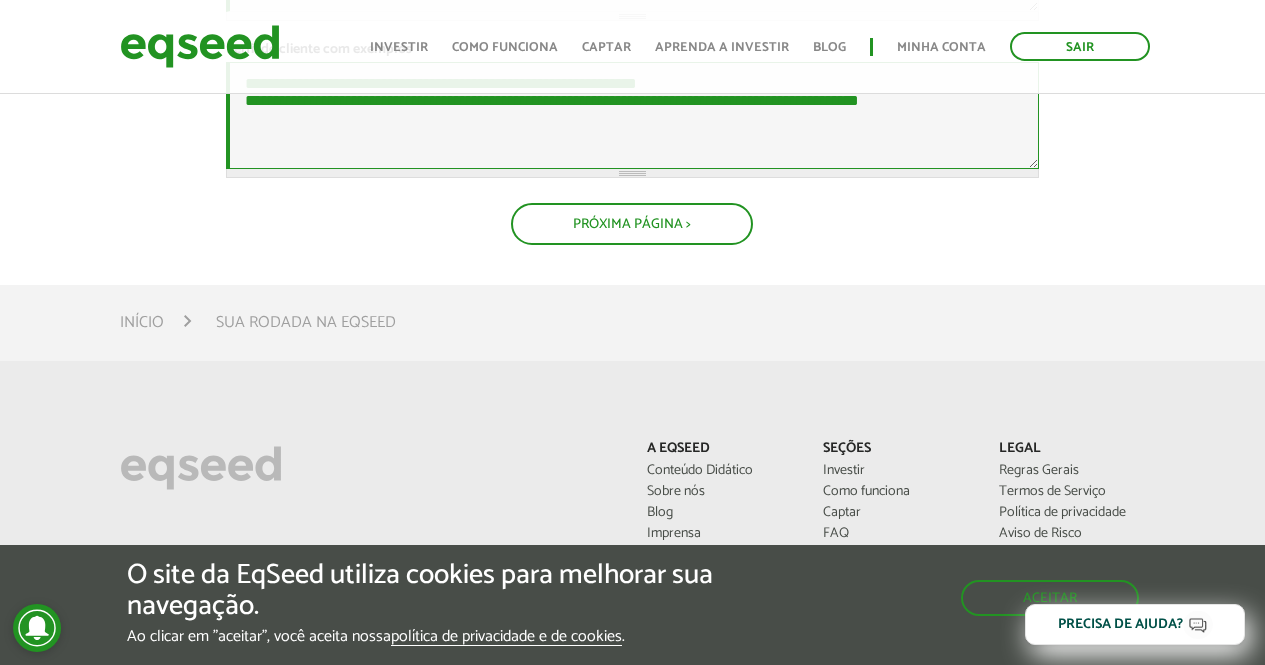 click on "**********" at bounding box center [632, 115] 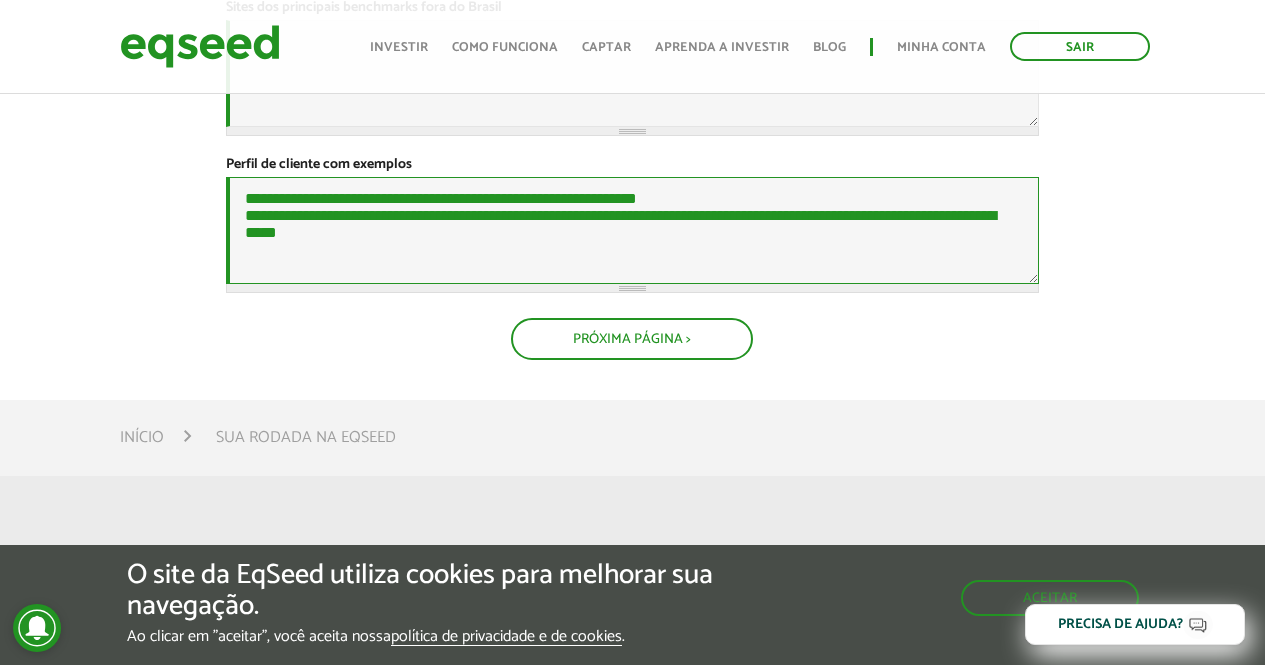 scroll, scrollTop: 1124, scrollLeft: 0, axis: vertical 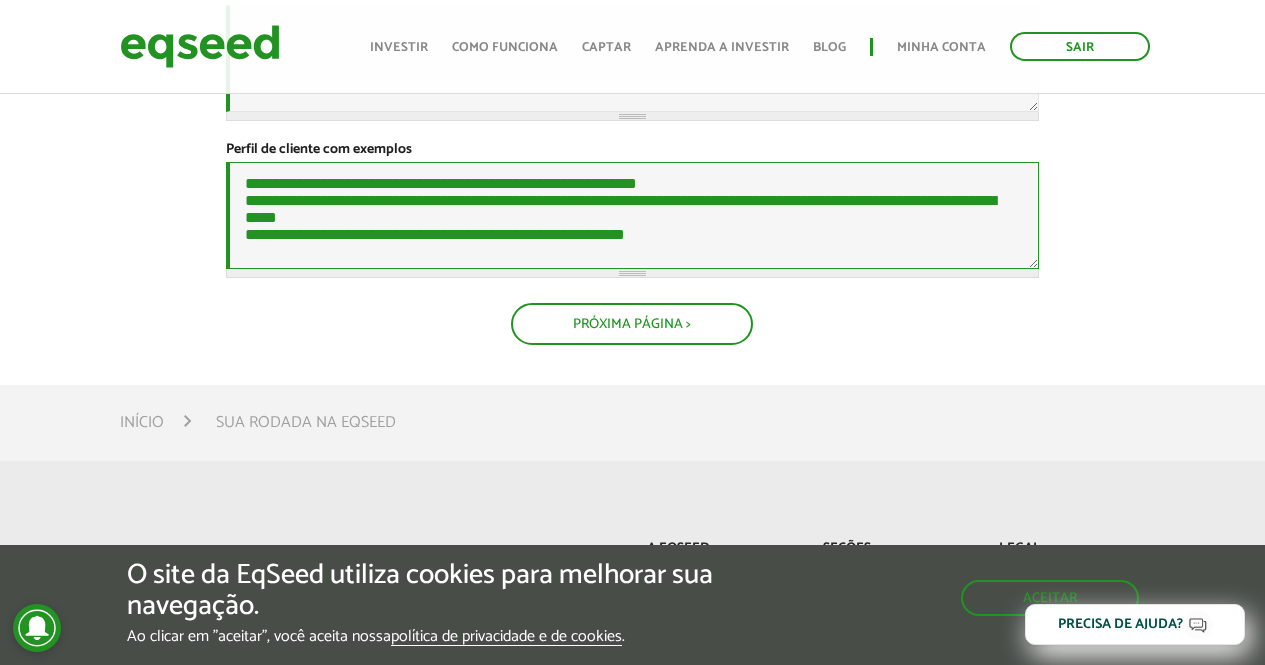 drag, startPoint x: 408, startPoint y: 462, endPoint x: 368, endPoint y: 464, distance: 40.04997 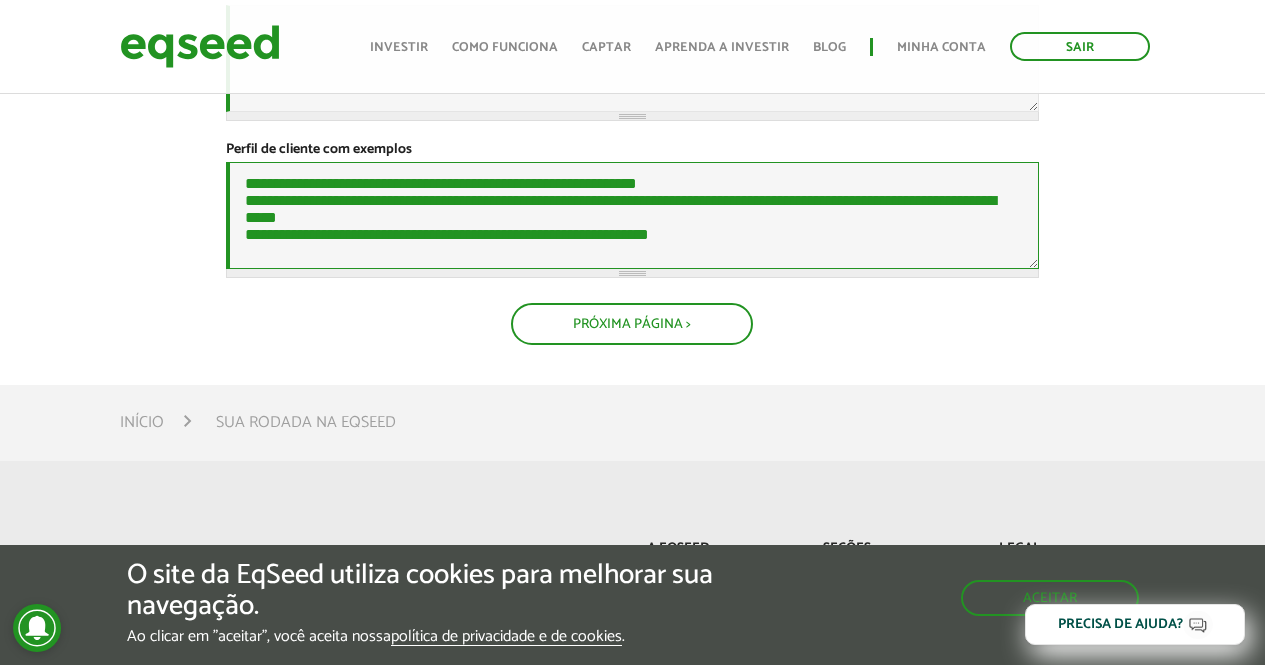 drag, startPoint x: 629, startPoint y: 469, endPoint x: 192, endPoint y: 317, distance: 462.68024 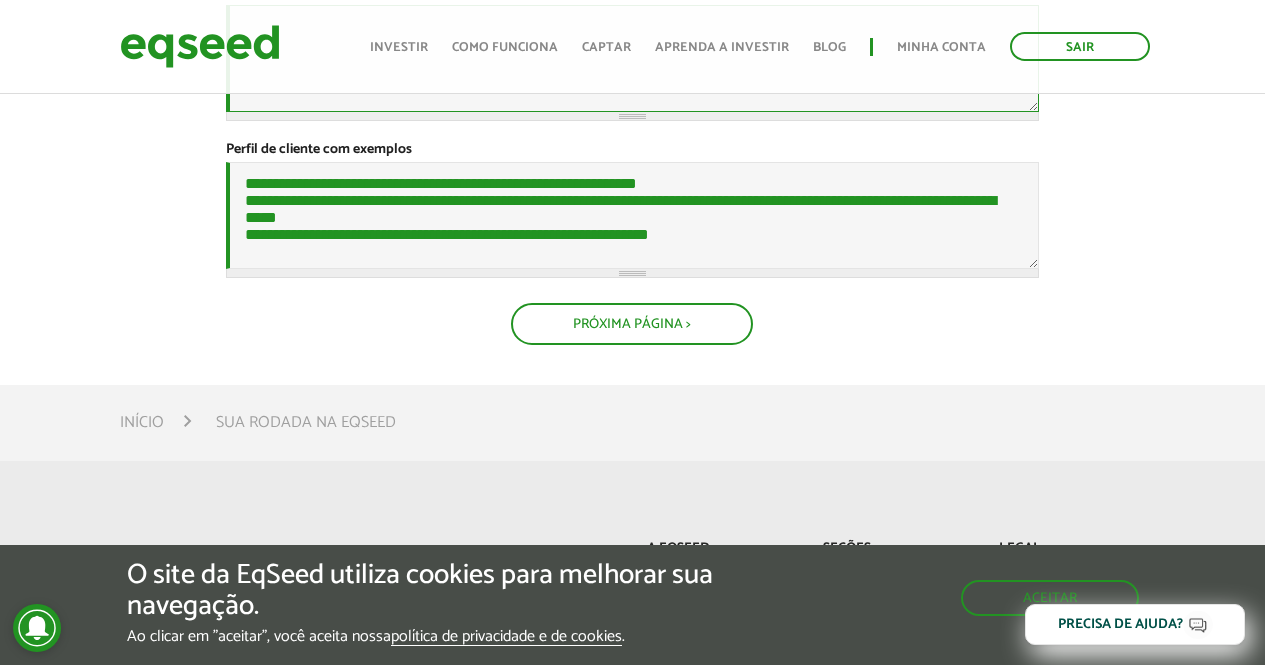 click on "Sites dos principais benchmarks fora do Brasil  *" at bounding box center (632, 58) 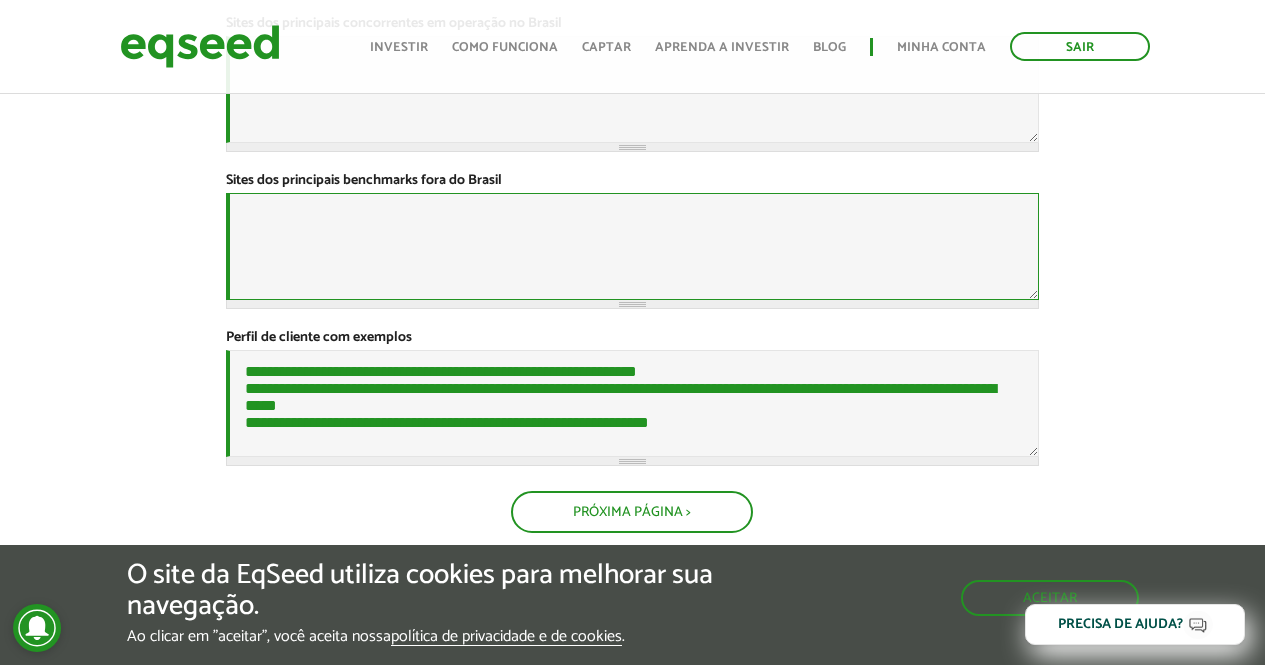 scroll, scrollTop: 918, scrollLeft: 0, axis: vertical 